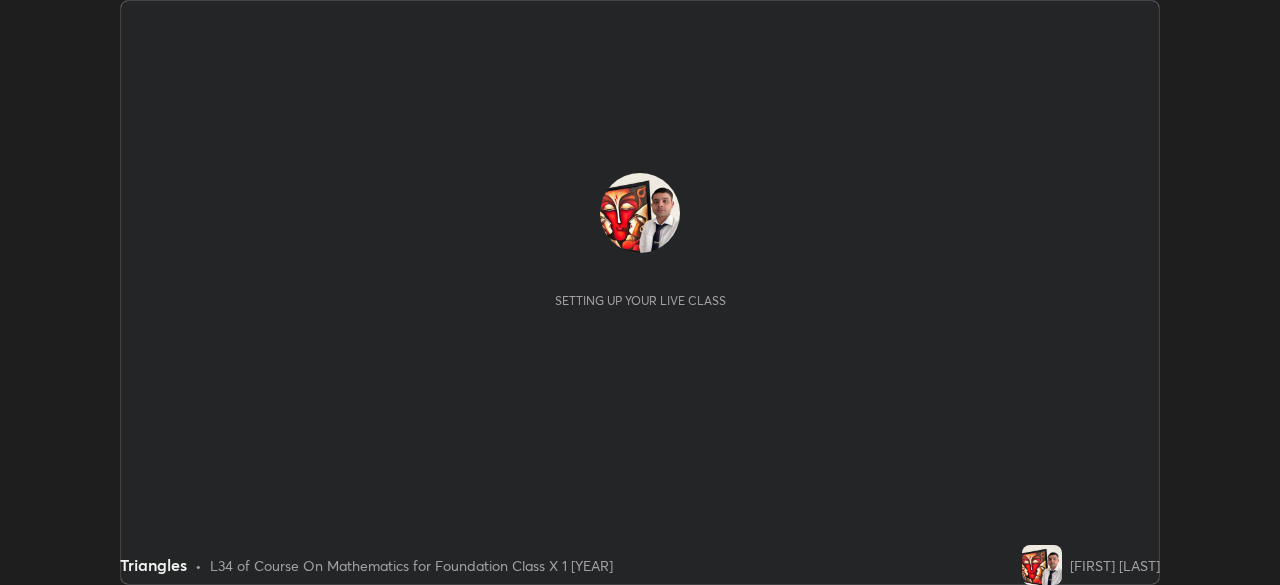 scroll, scrollTop: 0, scrollLeft: 0, axis: both 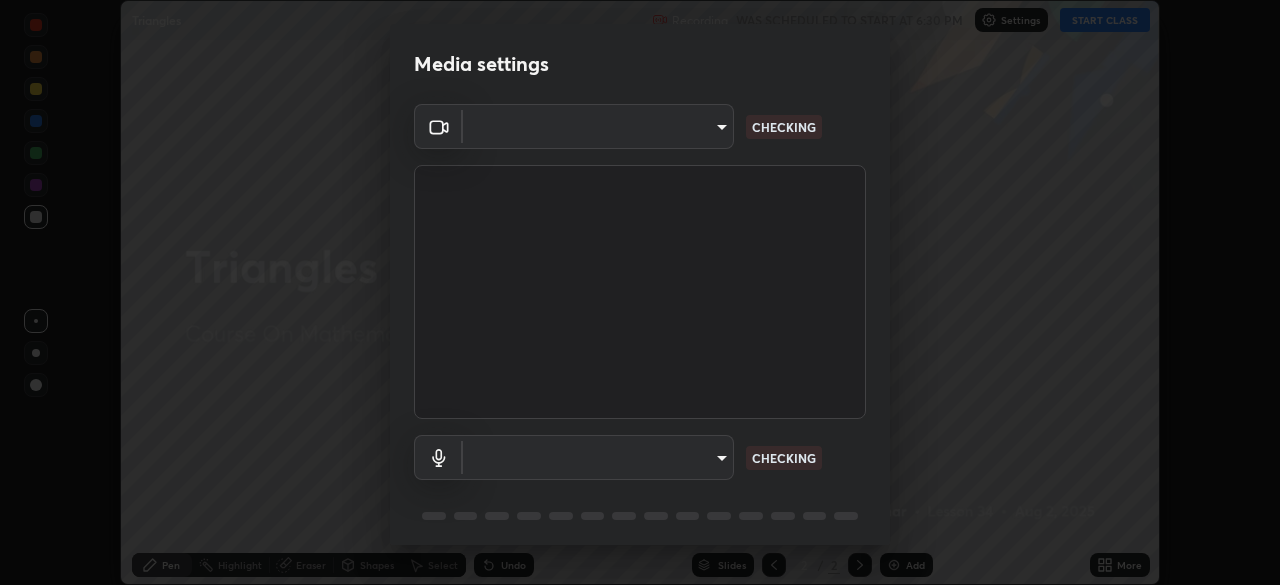 type on "[HASH]" 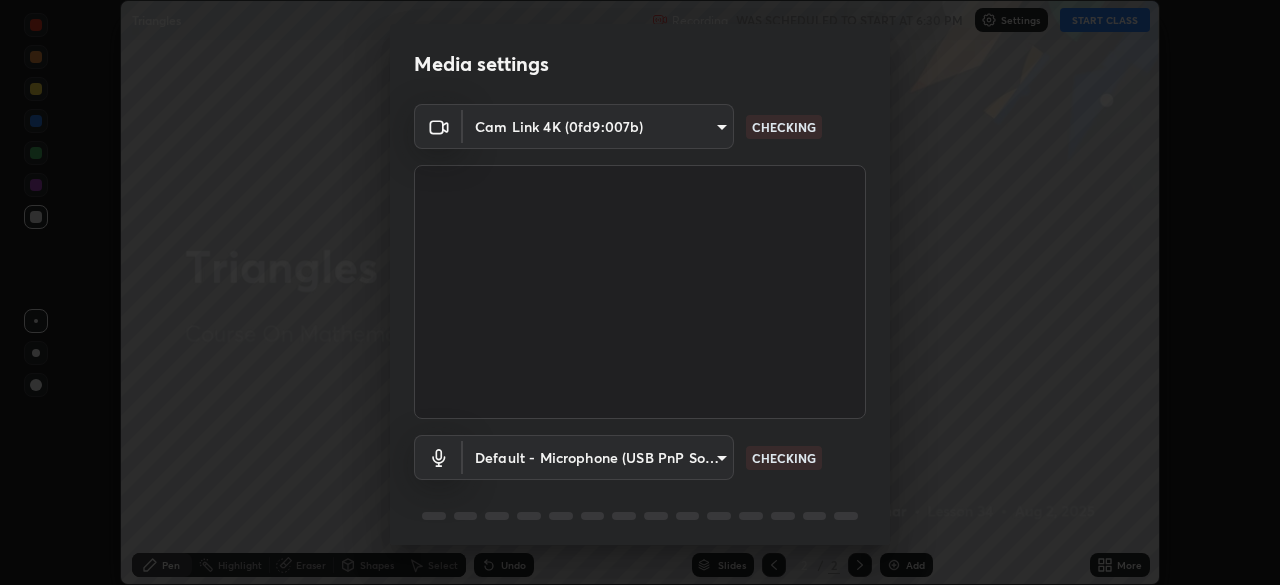 scroll, scrollTop: 71, scrollLeft: 0, axis: vertical 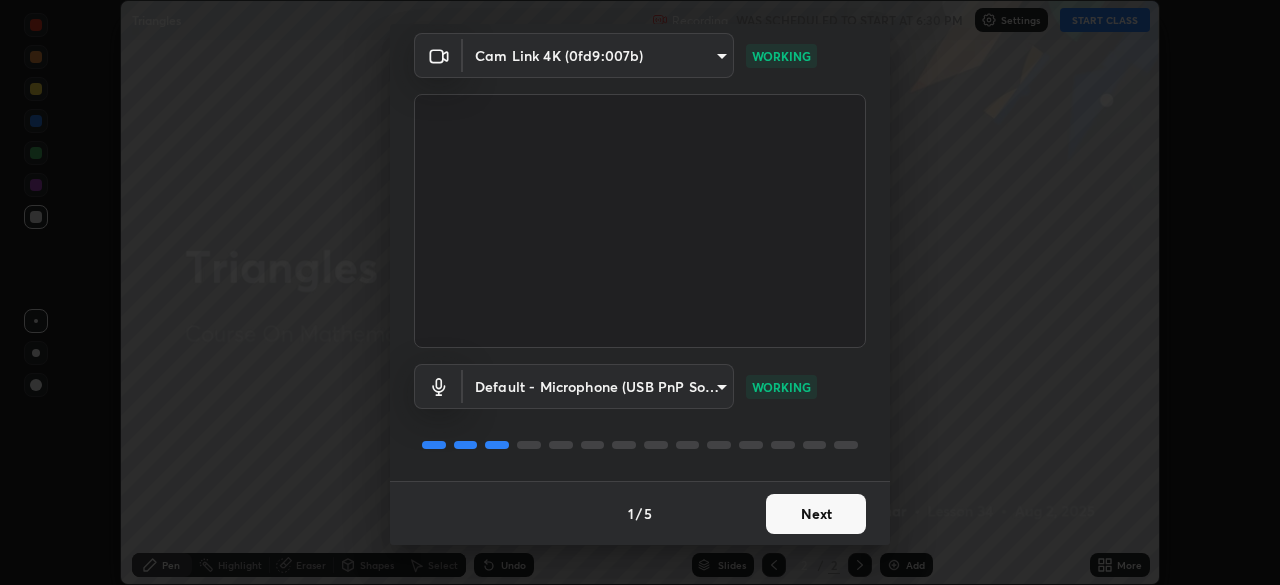 click on "Next" at bounding box center (816, 514) 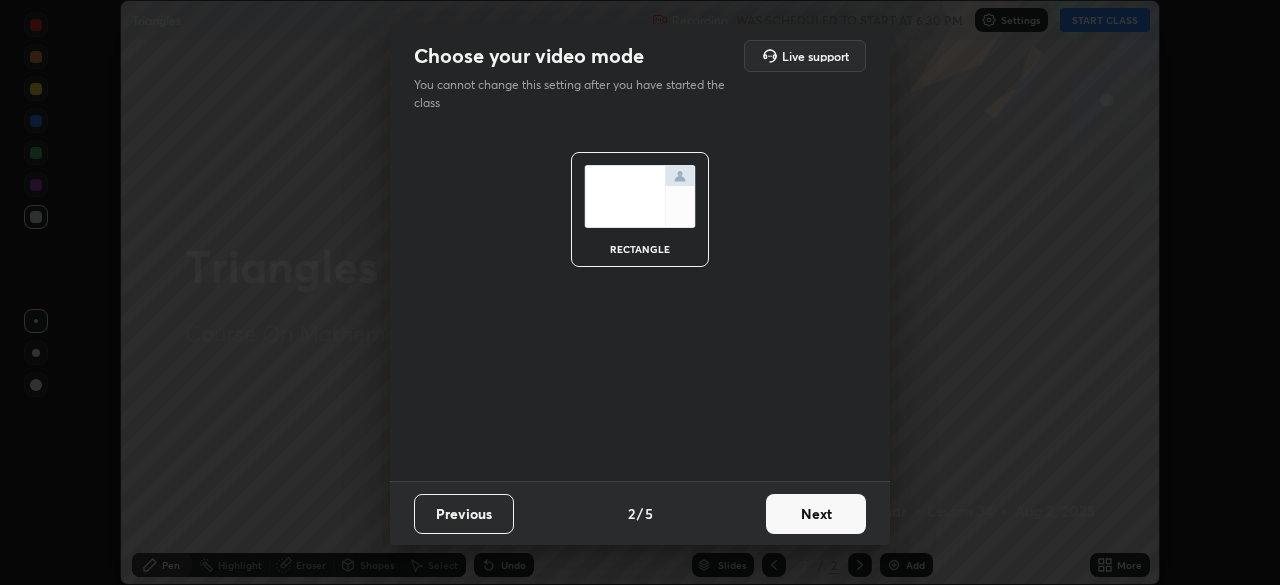 scroll, scrollTop: 0, scrollLeft: 0, axis: both 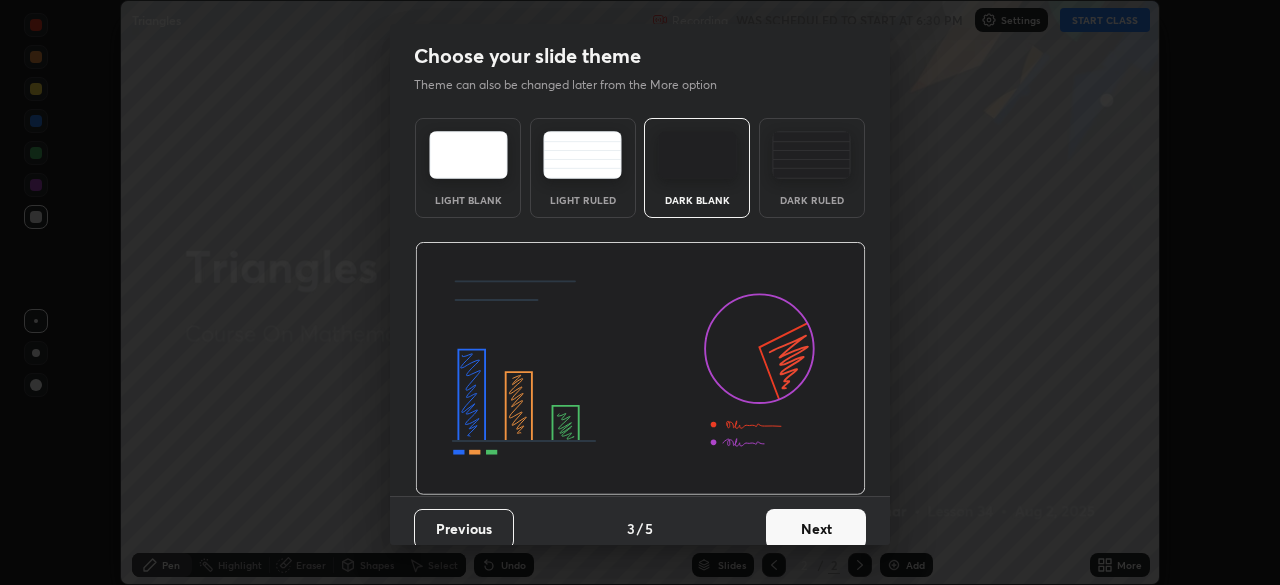 click on "Next" at bounding box center [816, 529] 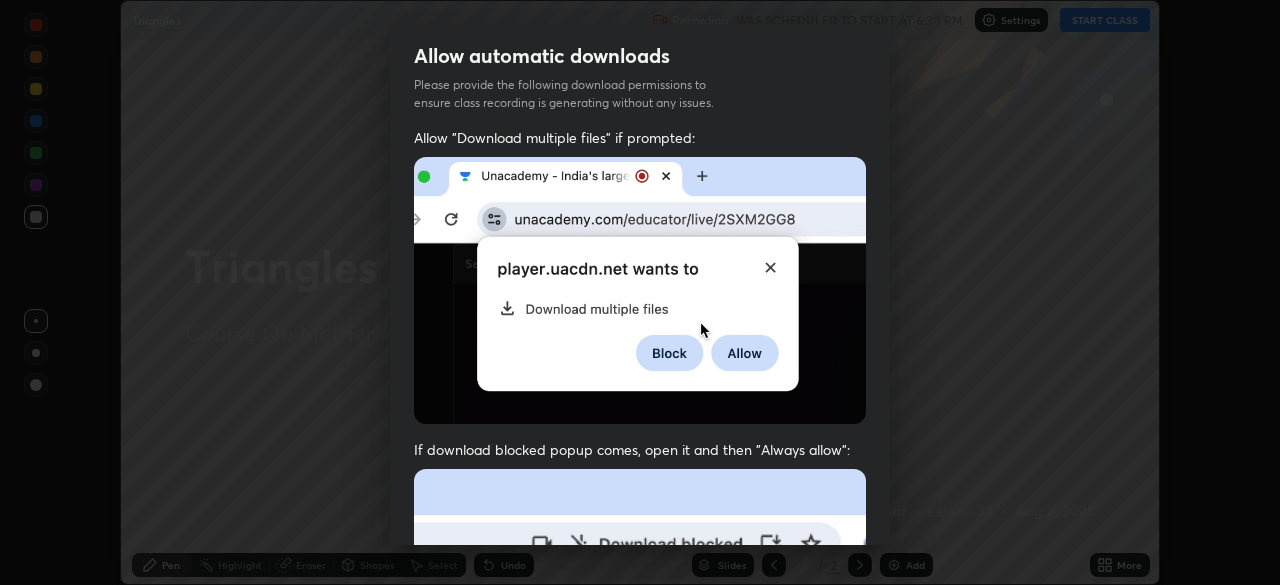 click at bounding box center [640, 687] 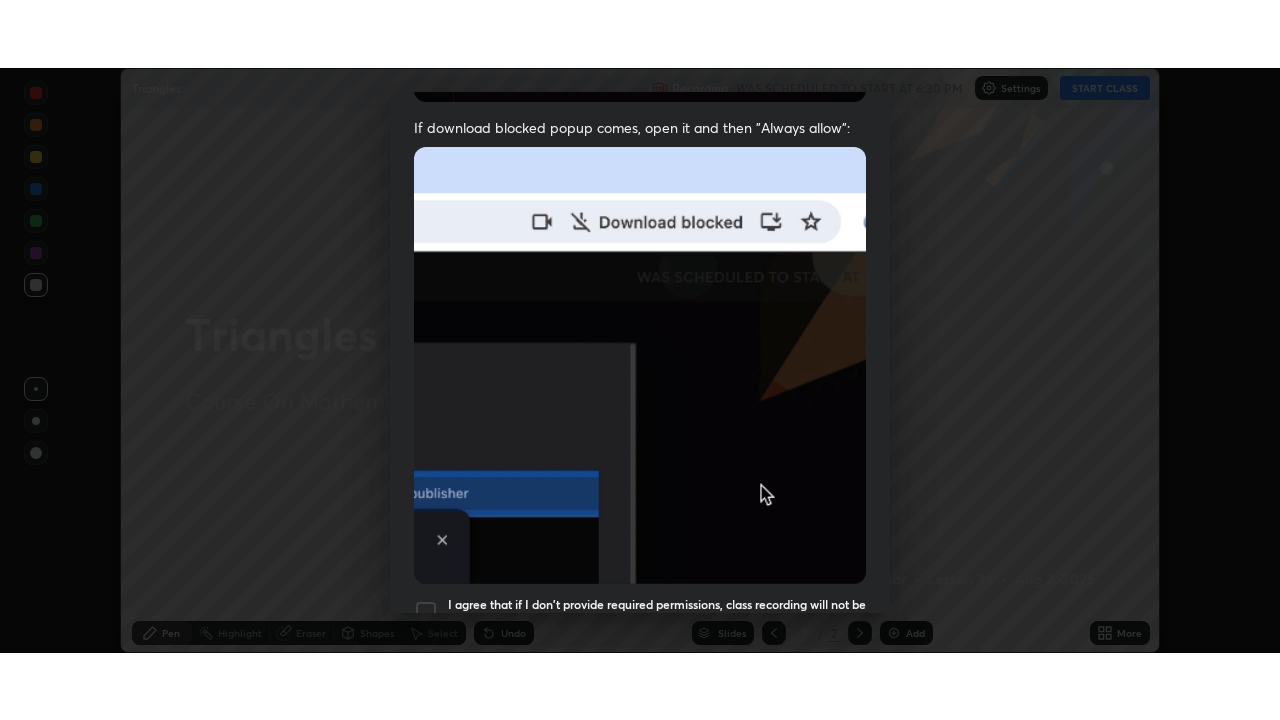 scroll, scrollTop: 479, scrollLeft: 0, axis: vertical 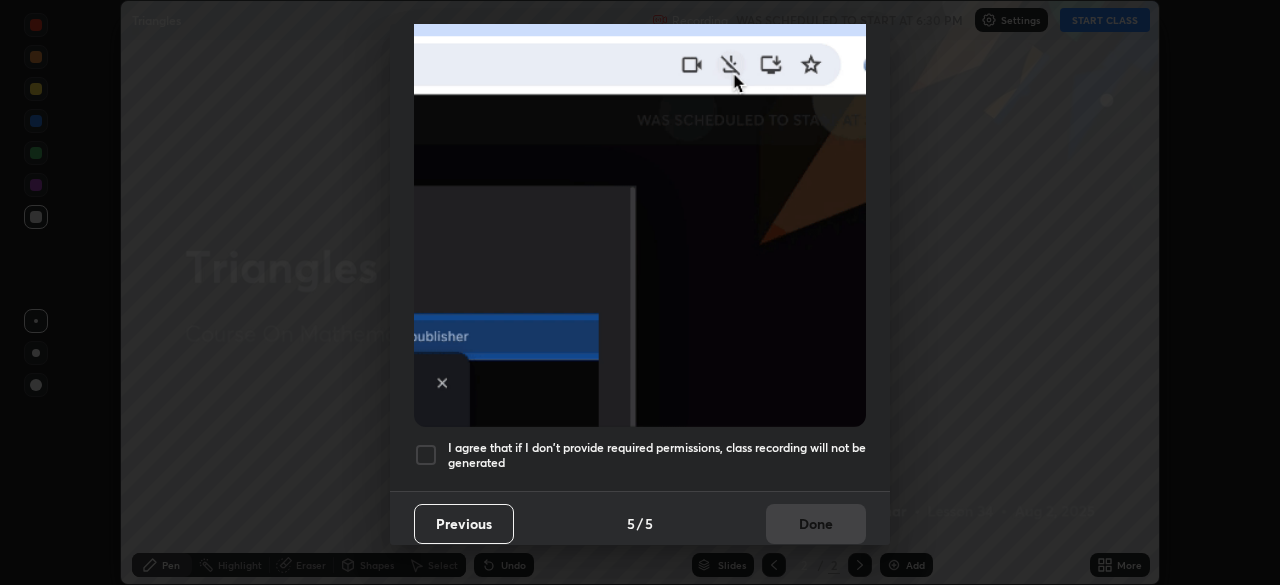 click at bounding box center [426, 455] 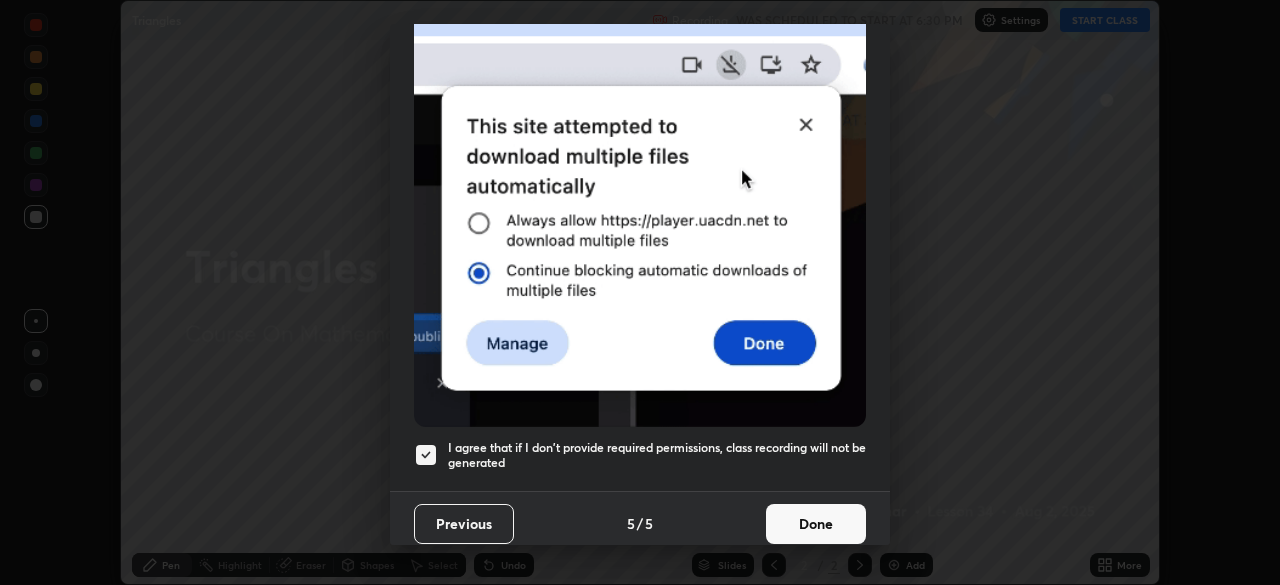 click on "Done" at bounding box center [816, 524] 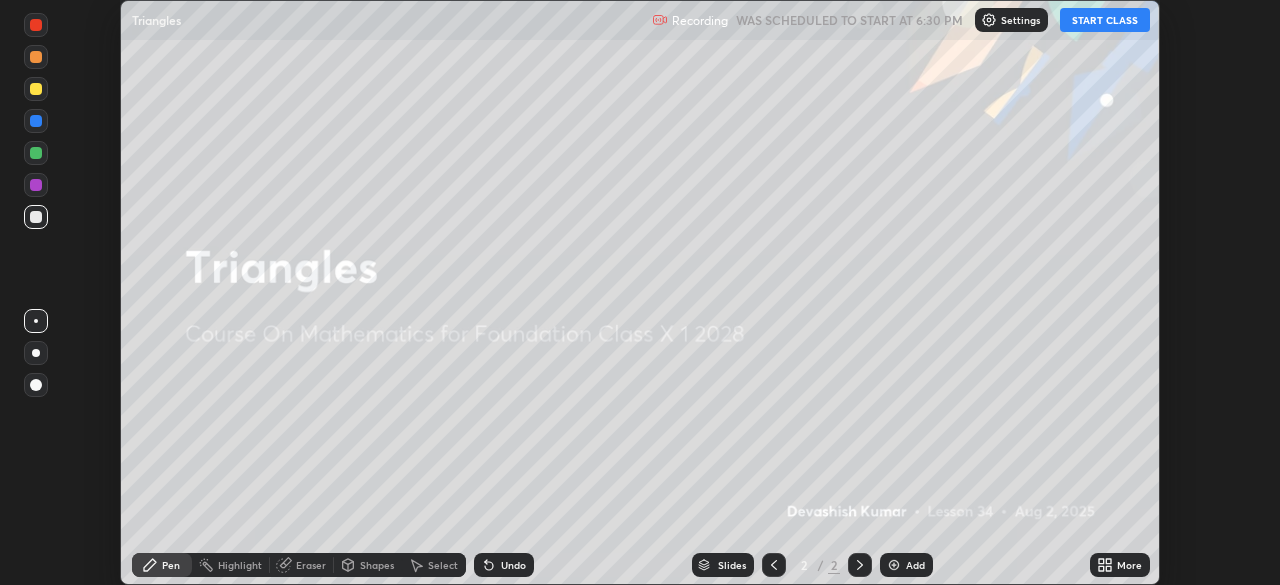 click 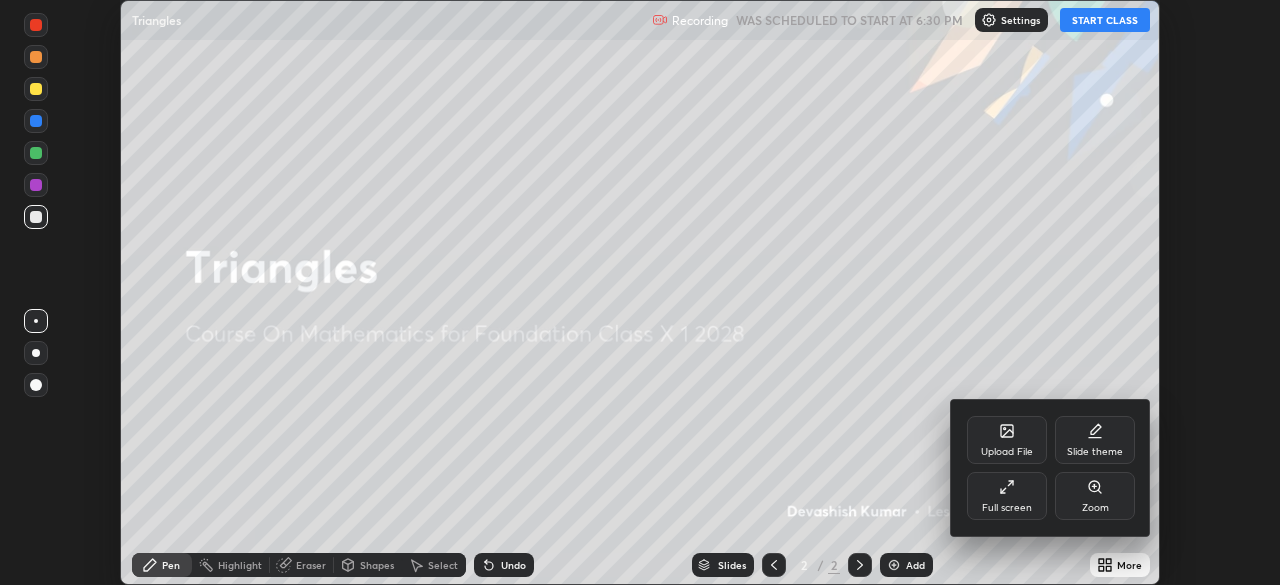 click on "Full screen" at bounding box center [1007, 496] 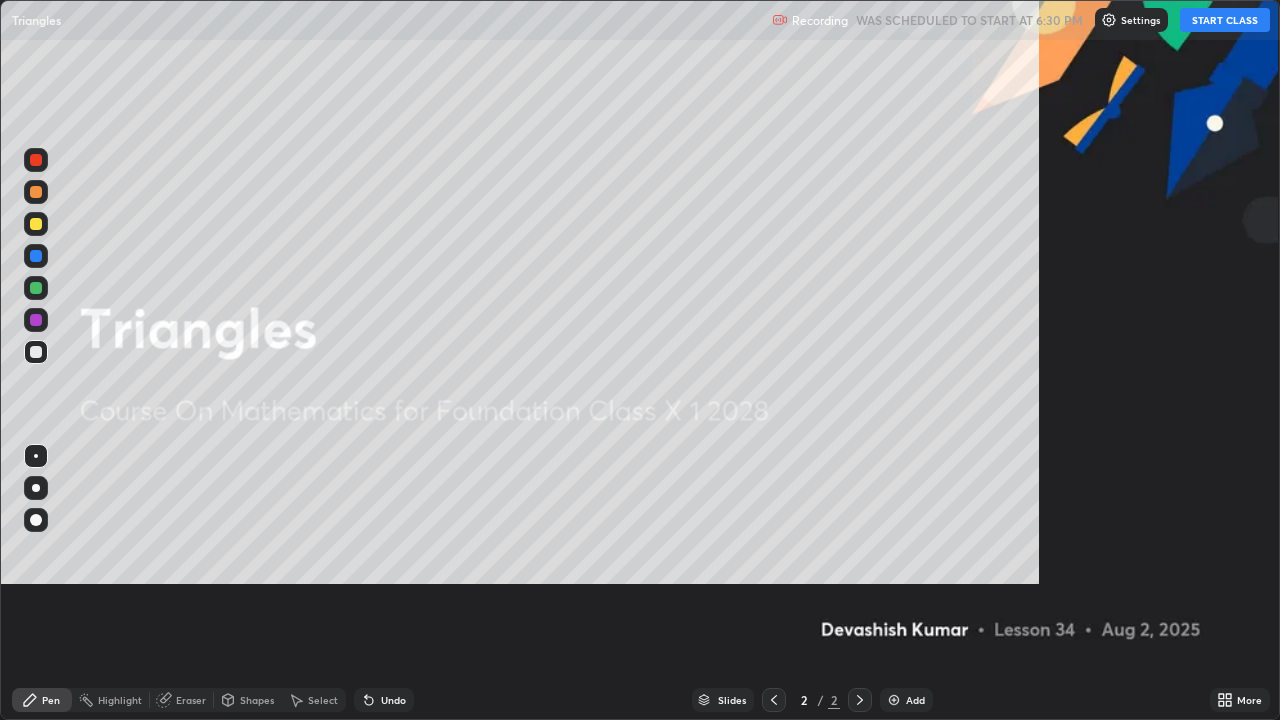scroll, scrollTop: 99280, scrollLeft: 98720, axis: both 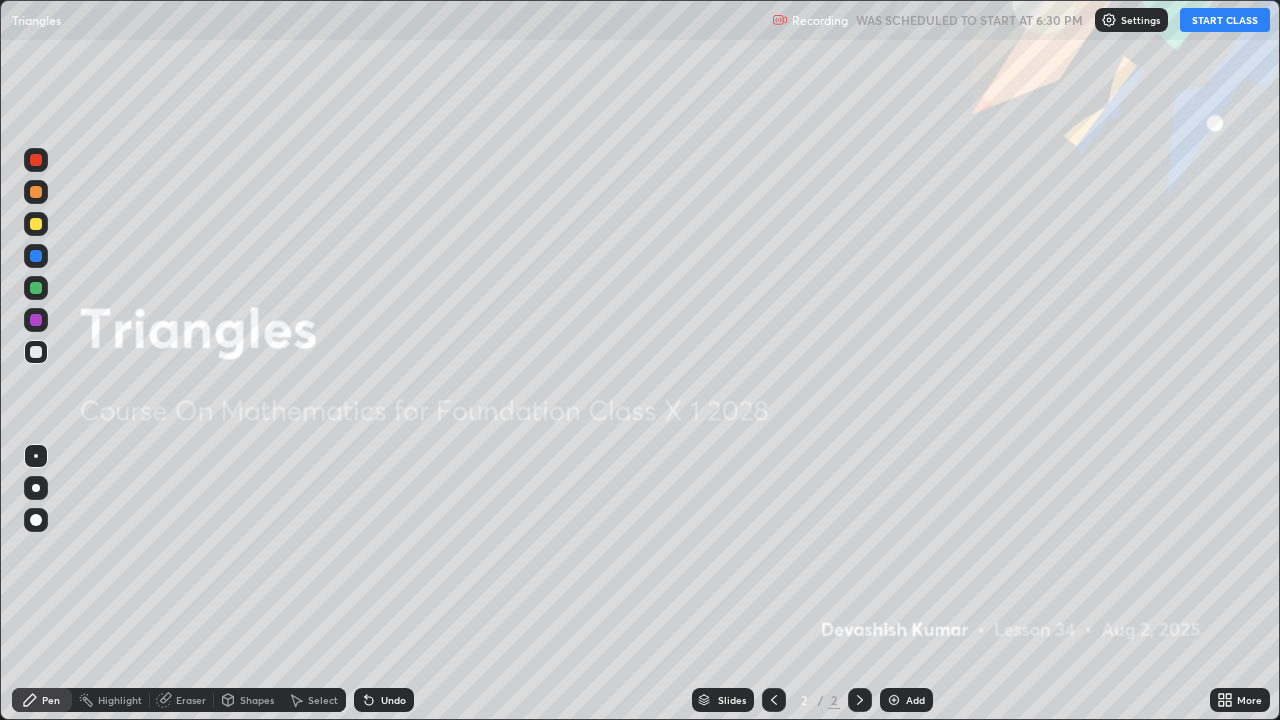 click on "START CLASS" at bounding box center [1225, 20] 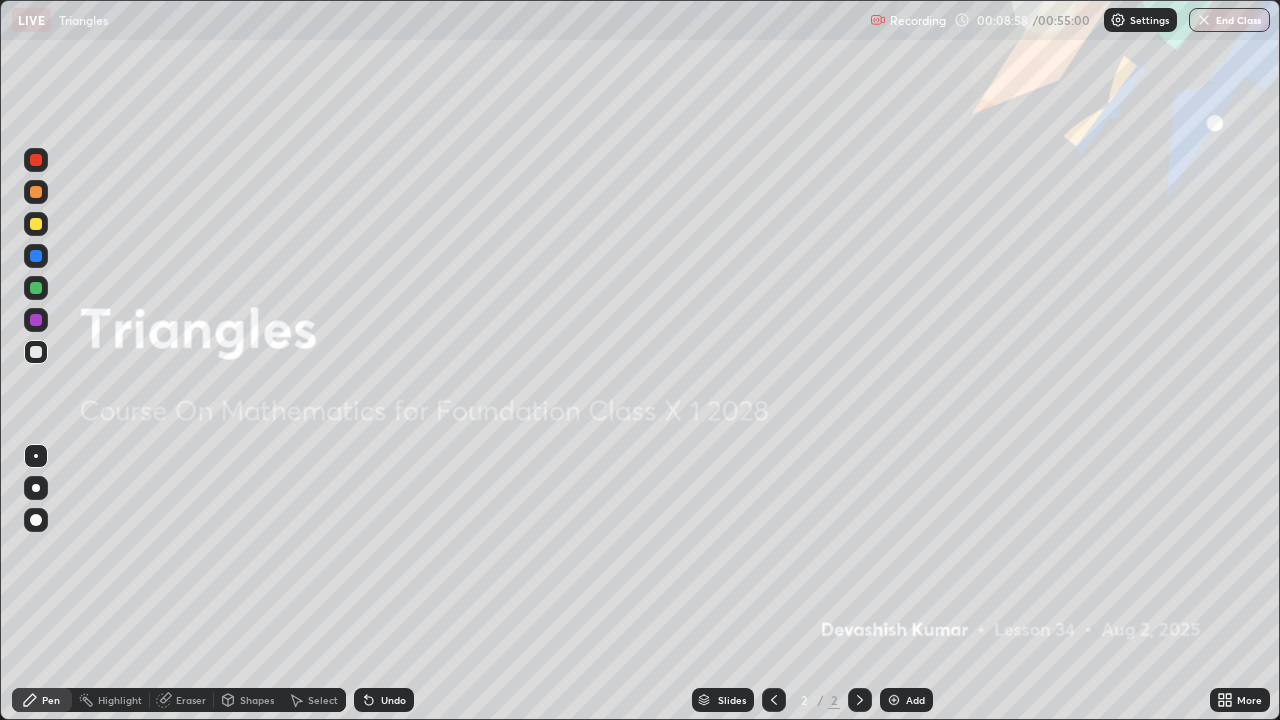 click on "Eraser" at bounding box center (191, 700) 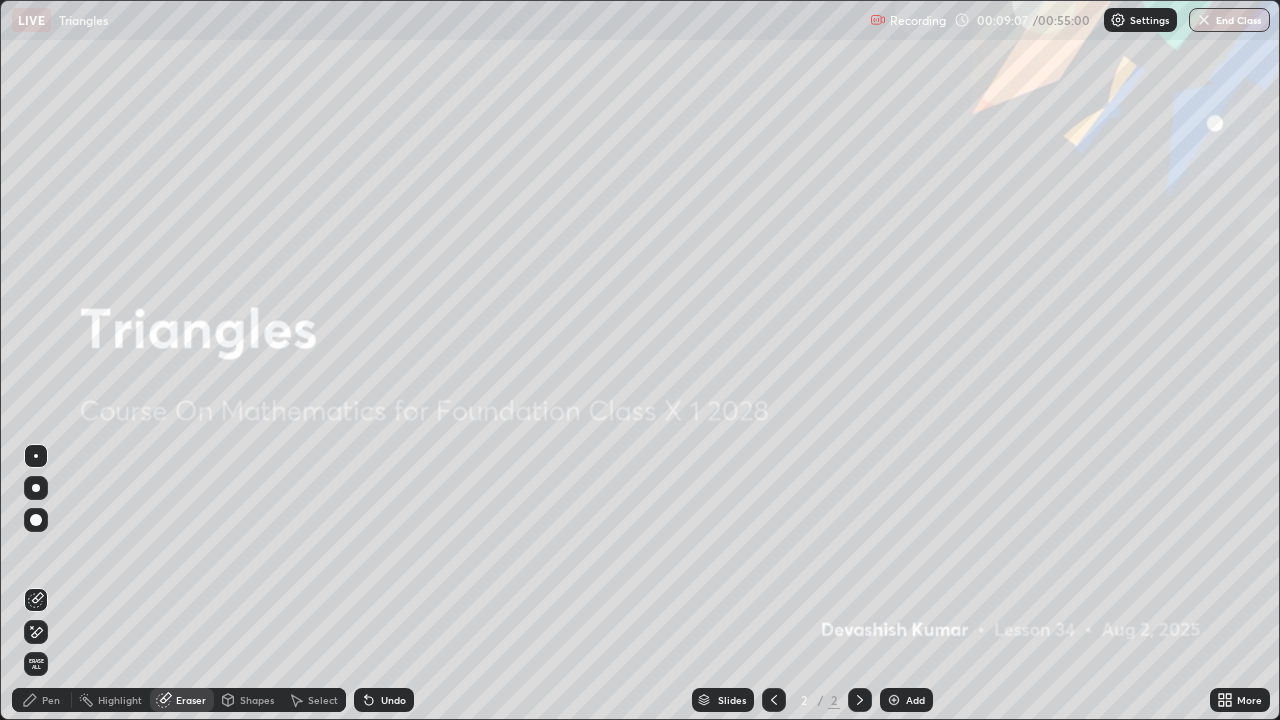 click on "Pen" at bounding box center [51, 700] 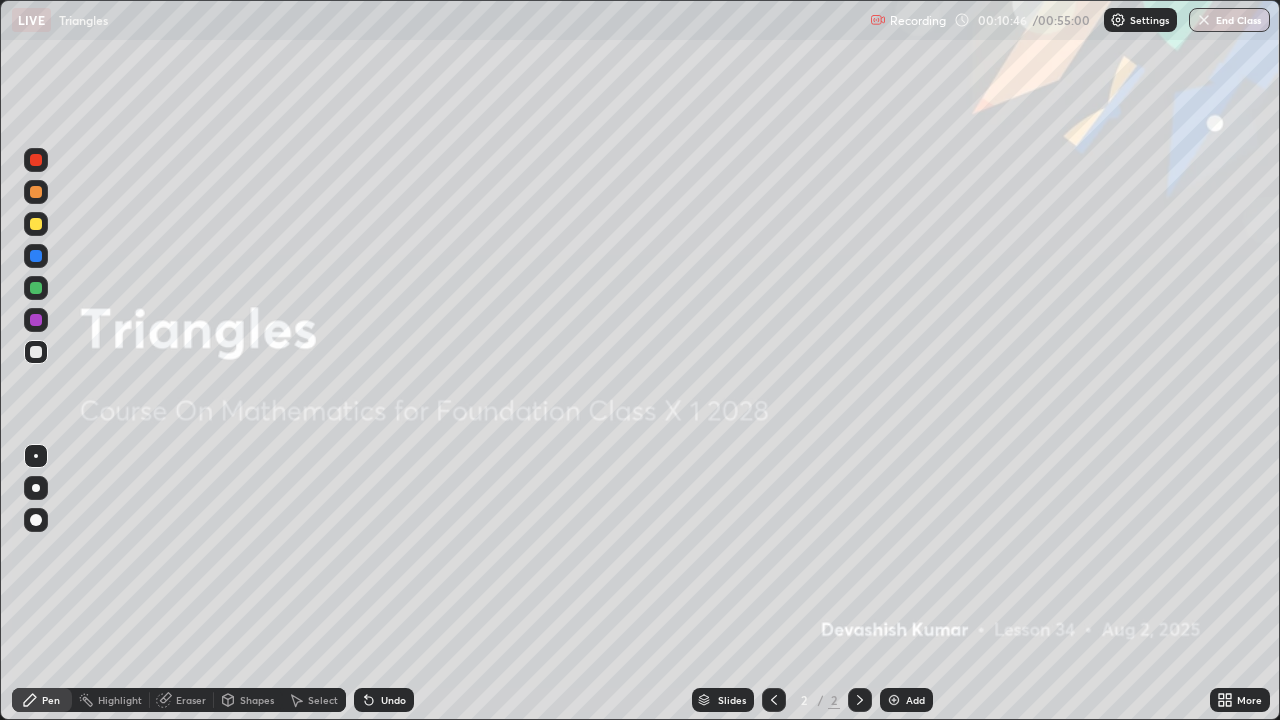 click on "Eraser" at bounding box center [182, 700] 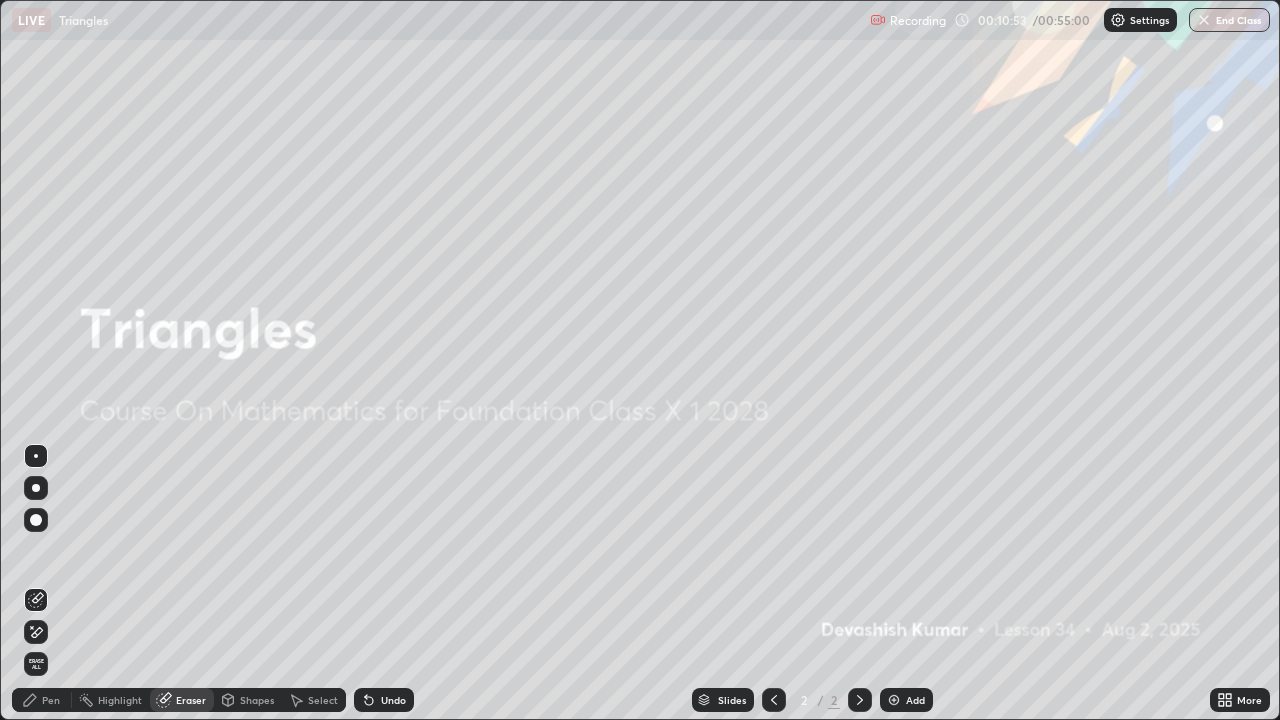 click on "Pen" at bounding box center (51, 700) 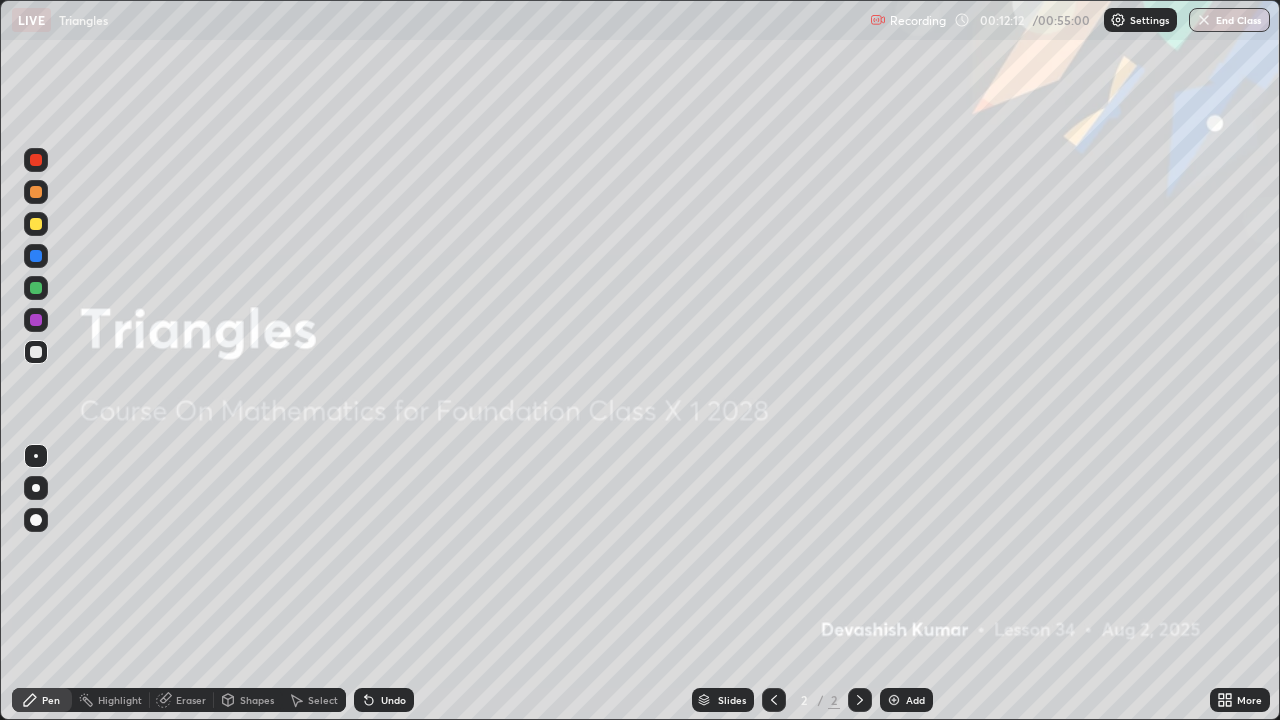 click on "Add" at bounding box center [915, 700] 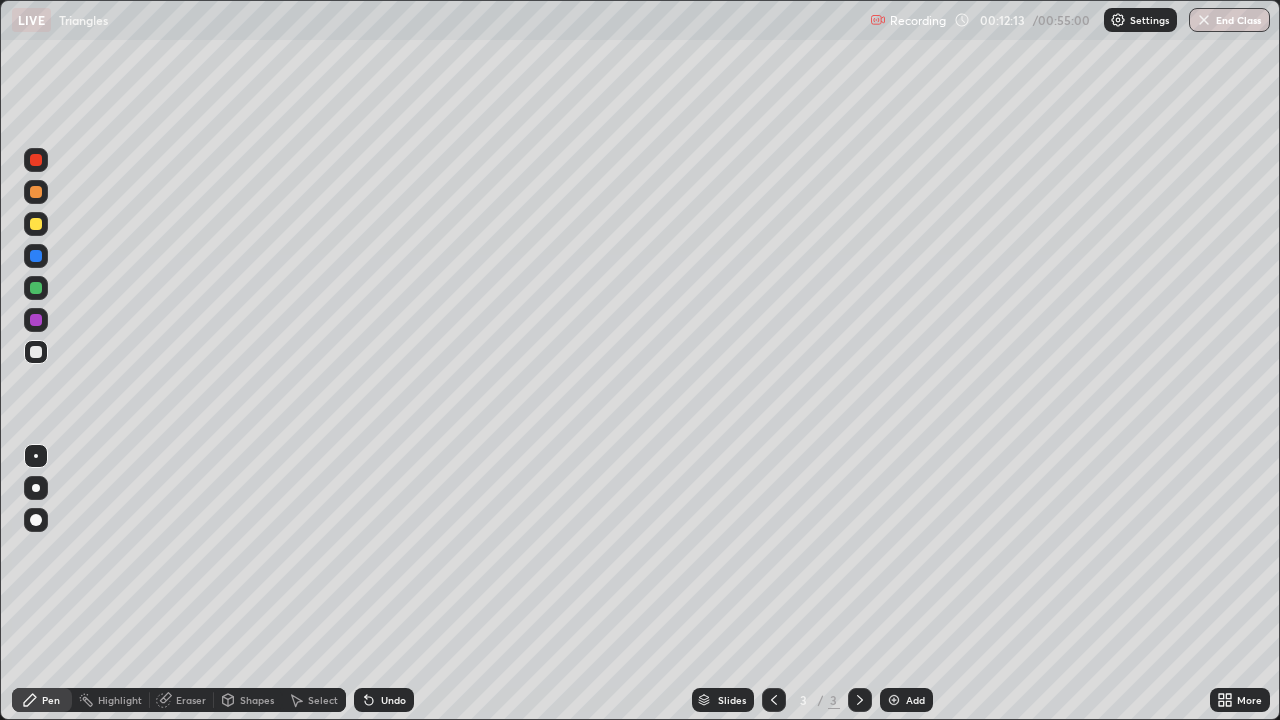 click on "Shapes" at bounding box center (257, 700) 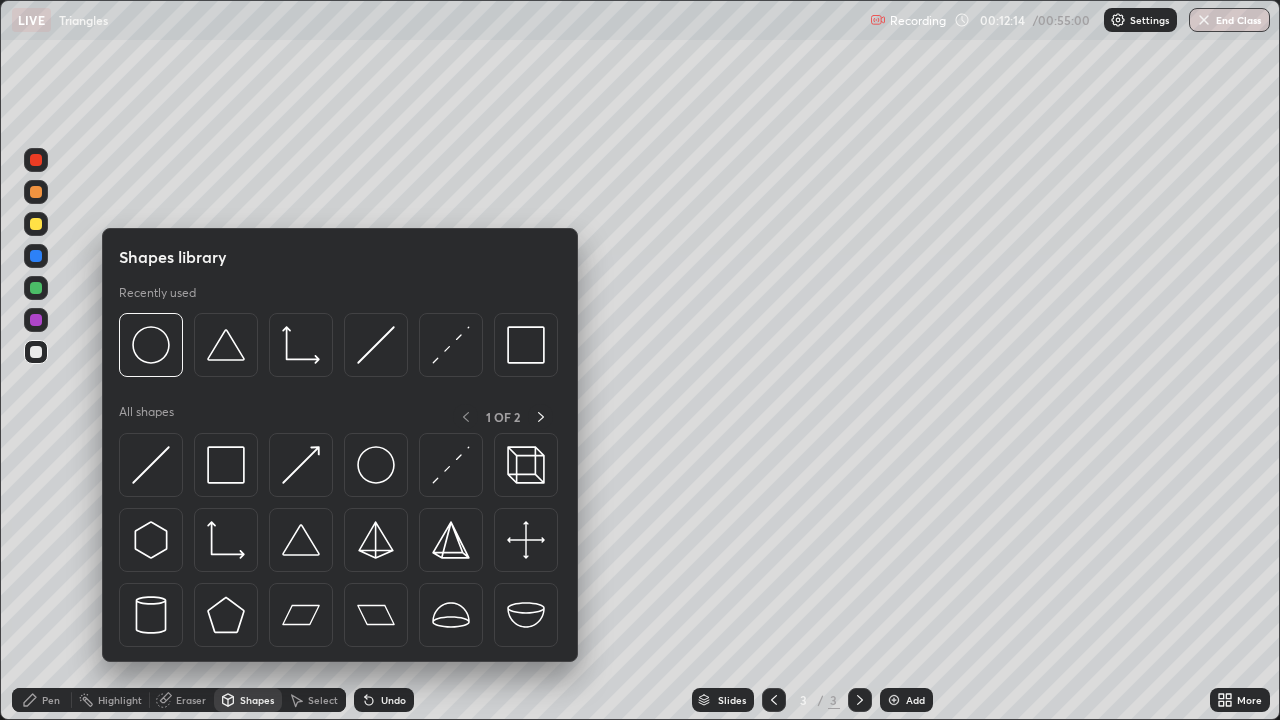 click at bounding box center (151, 465) 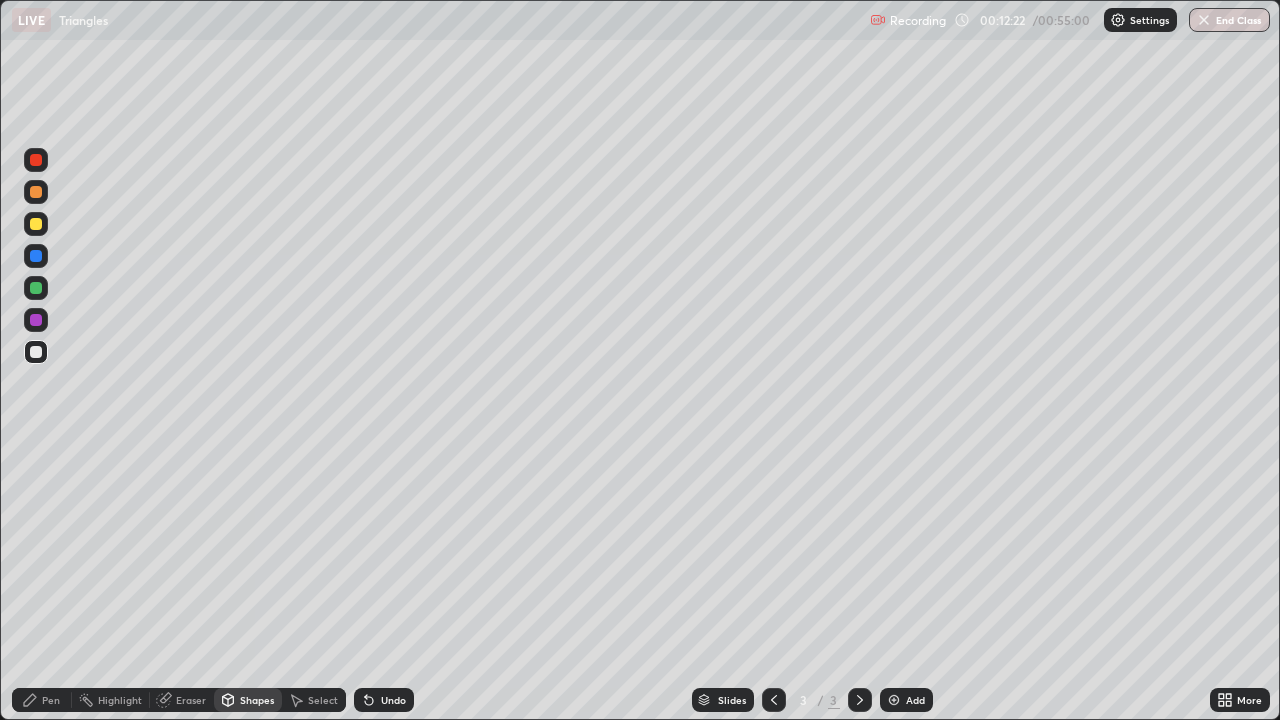click on "Pen" at bounding box center [51, 700] 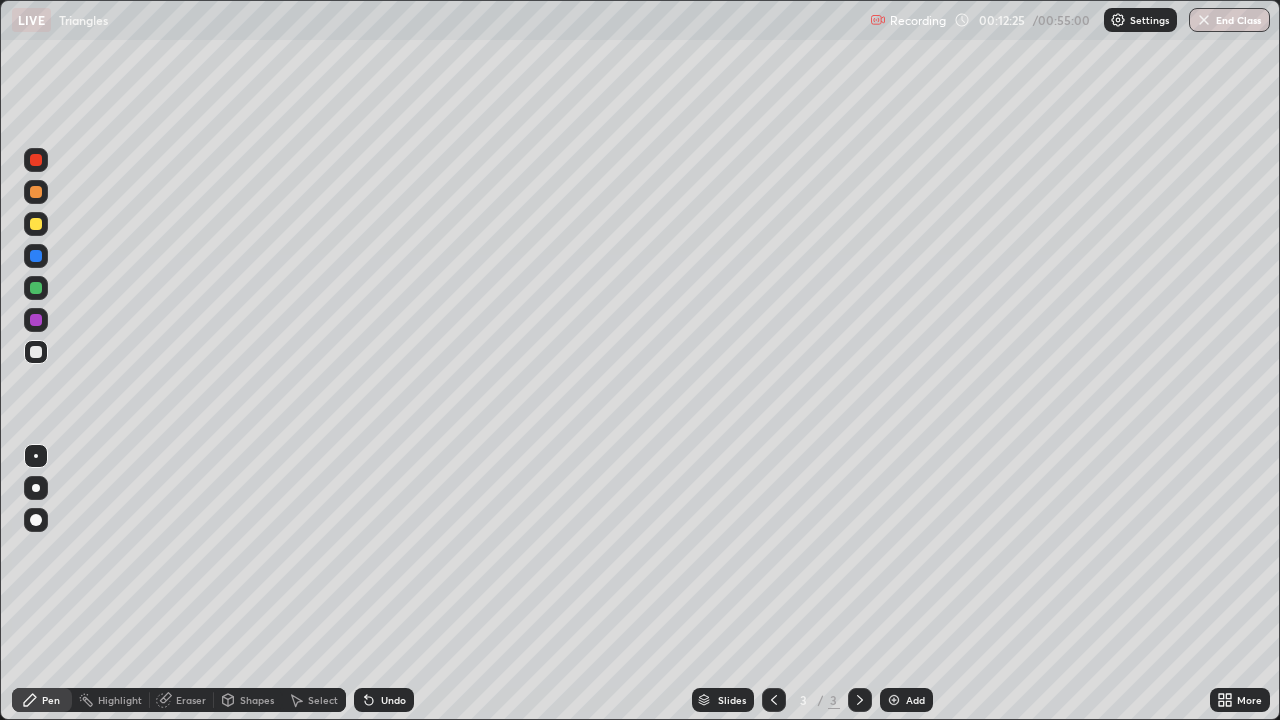 click at bounding box center (36, 256) 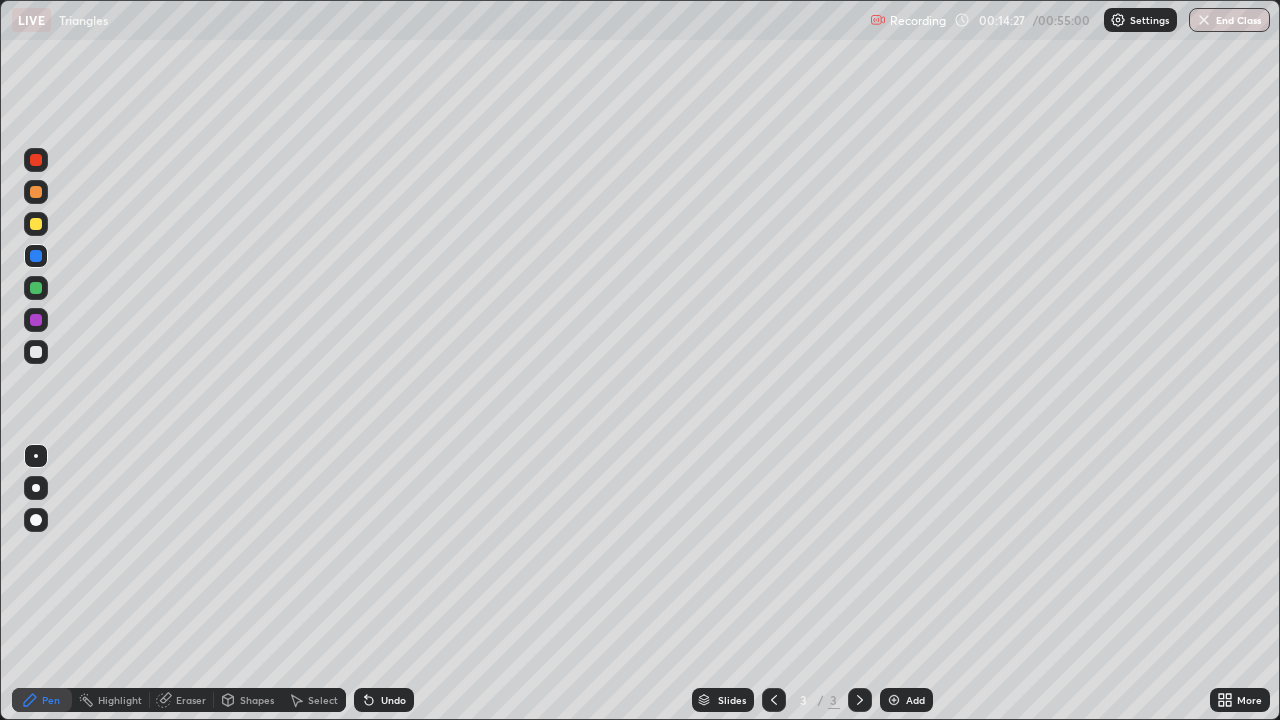 click on "Eraser" at bounding box center [191, 700] 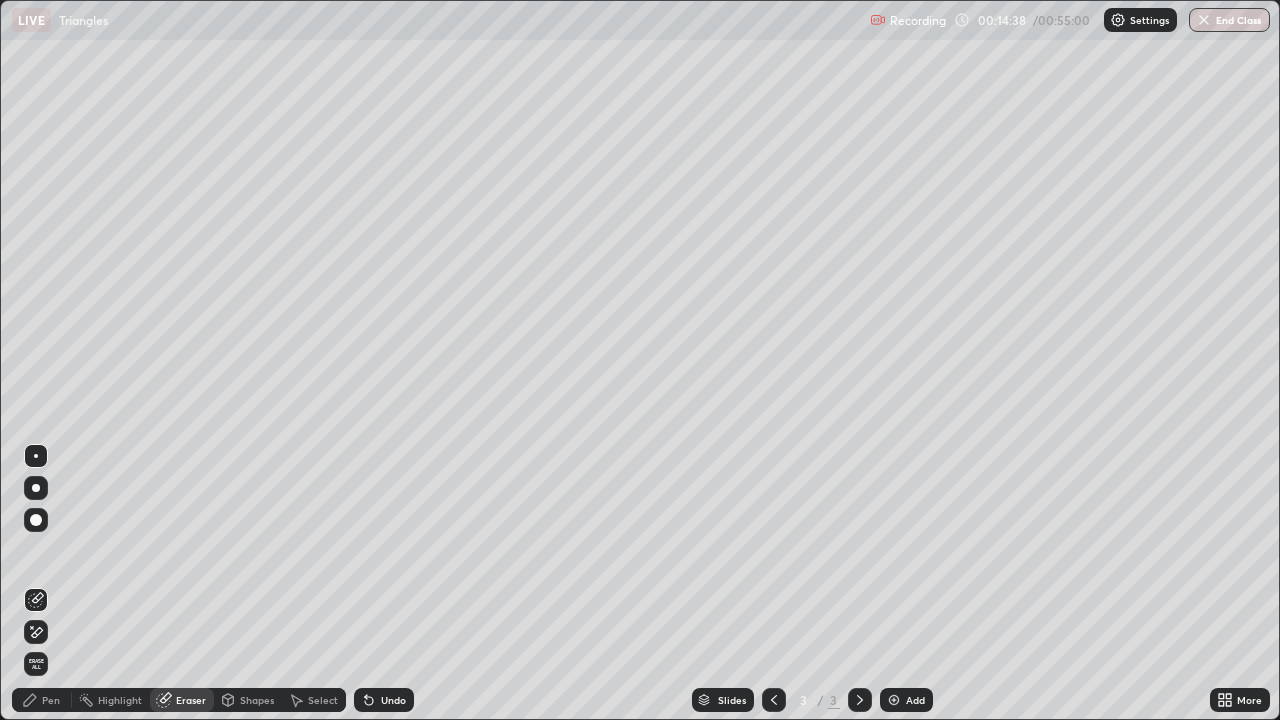 click on "Pen" at bounding box center (51, 700) 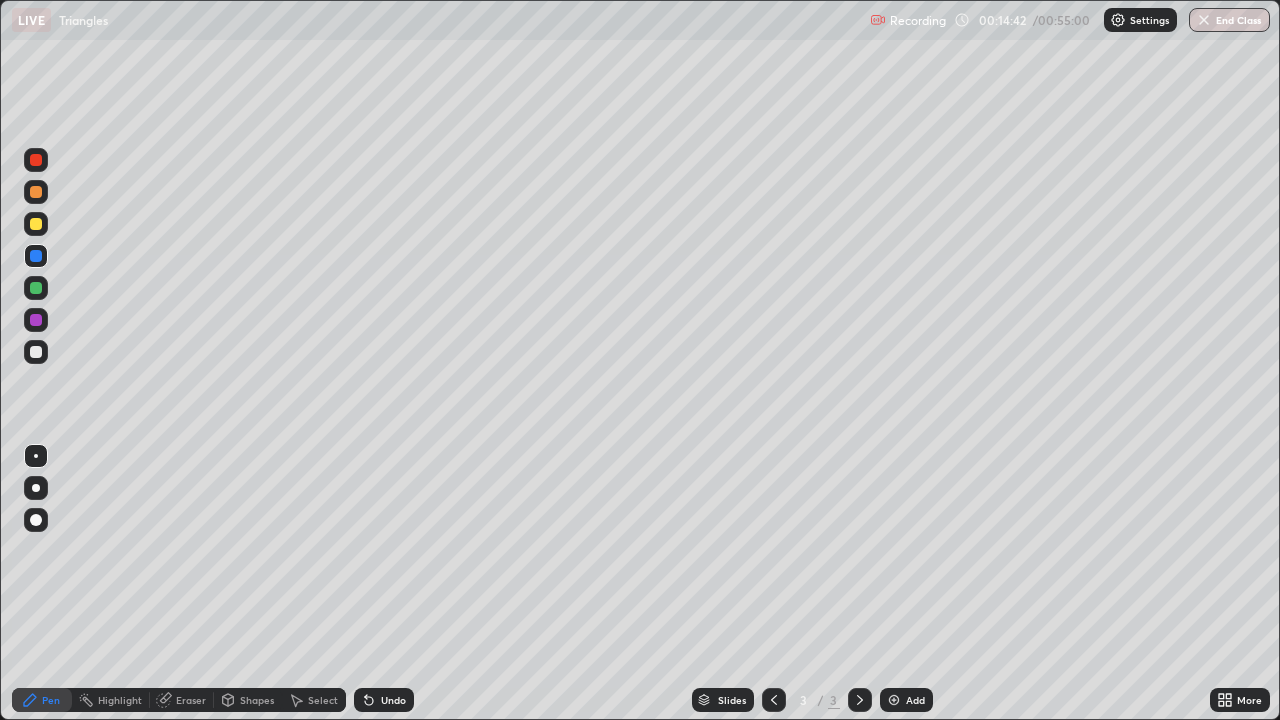 click at bounding box center (774, 700) 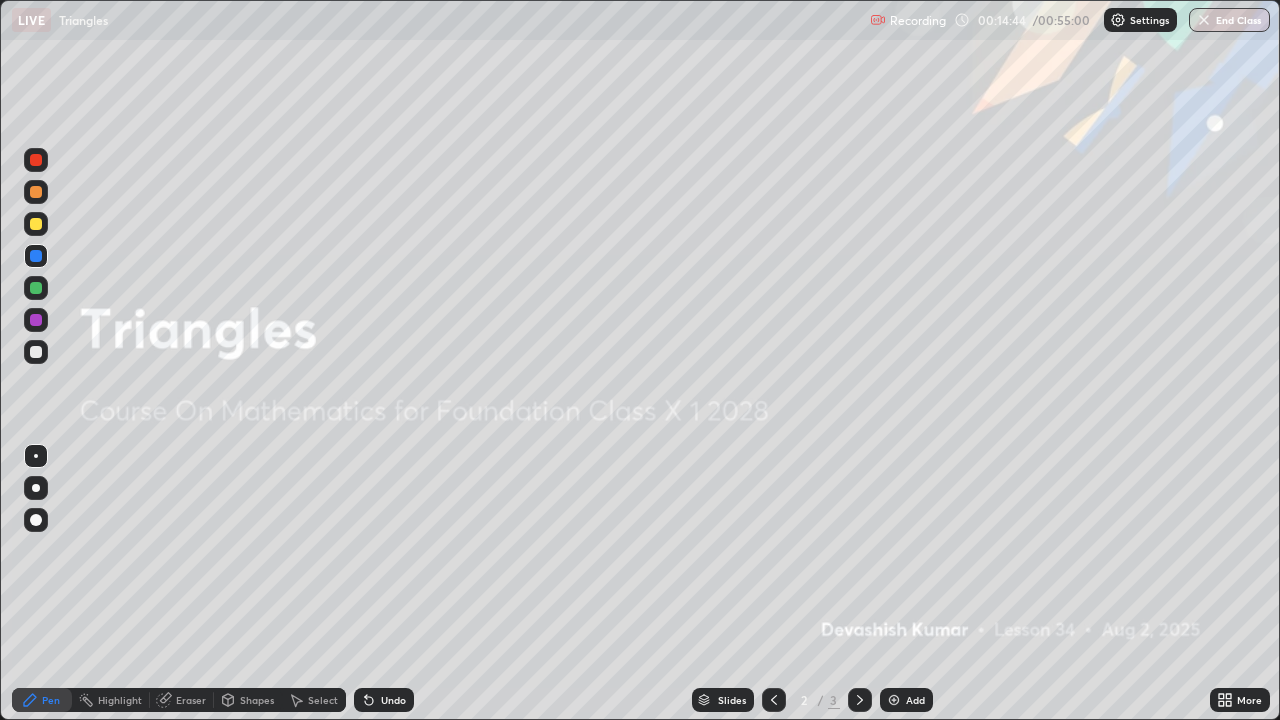 click 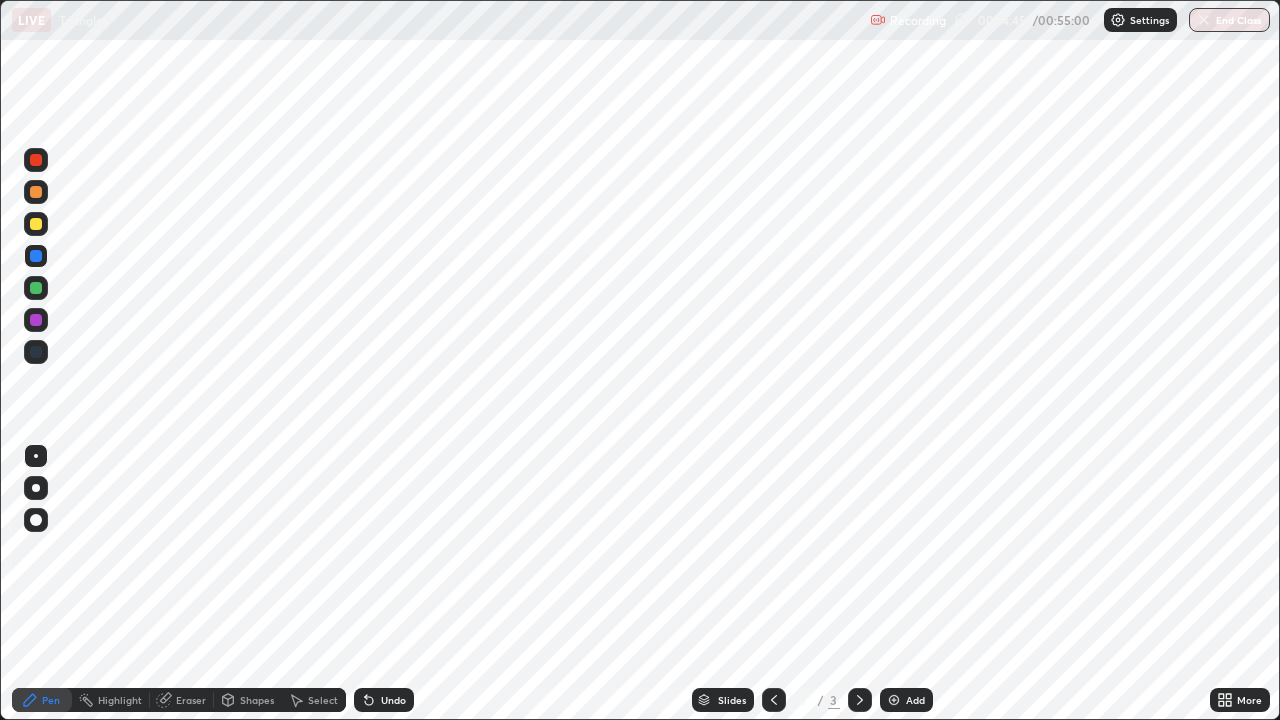 click 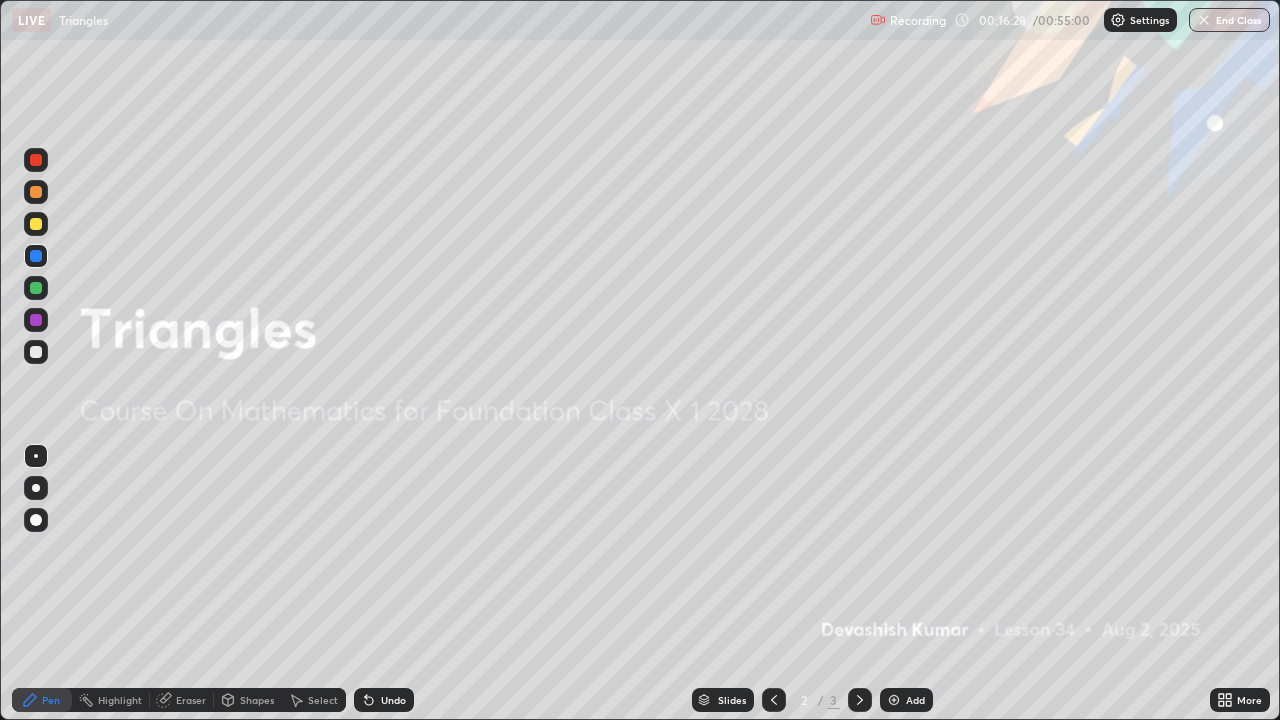 click 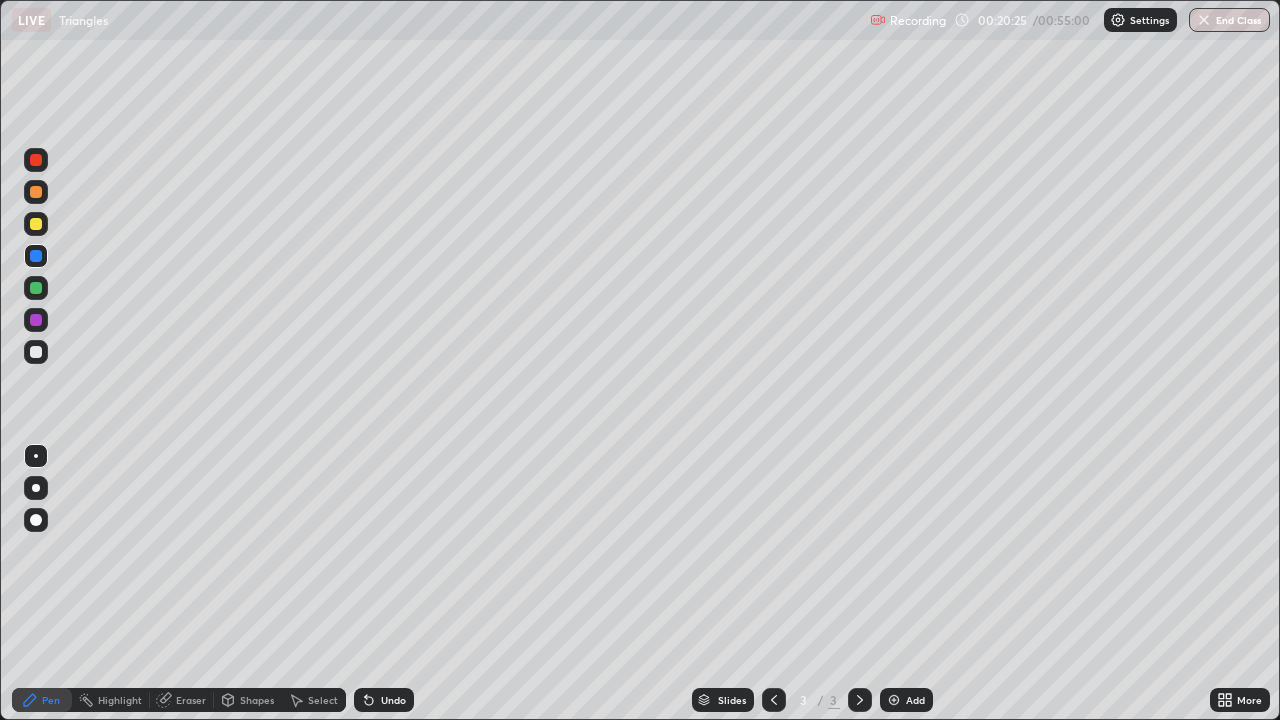 click on "Eraser" at bounding box center [191, 700] 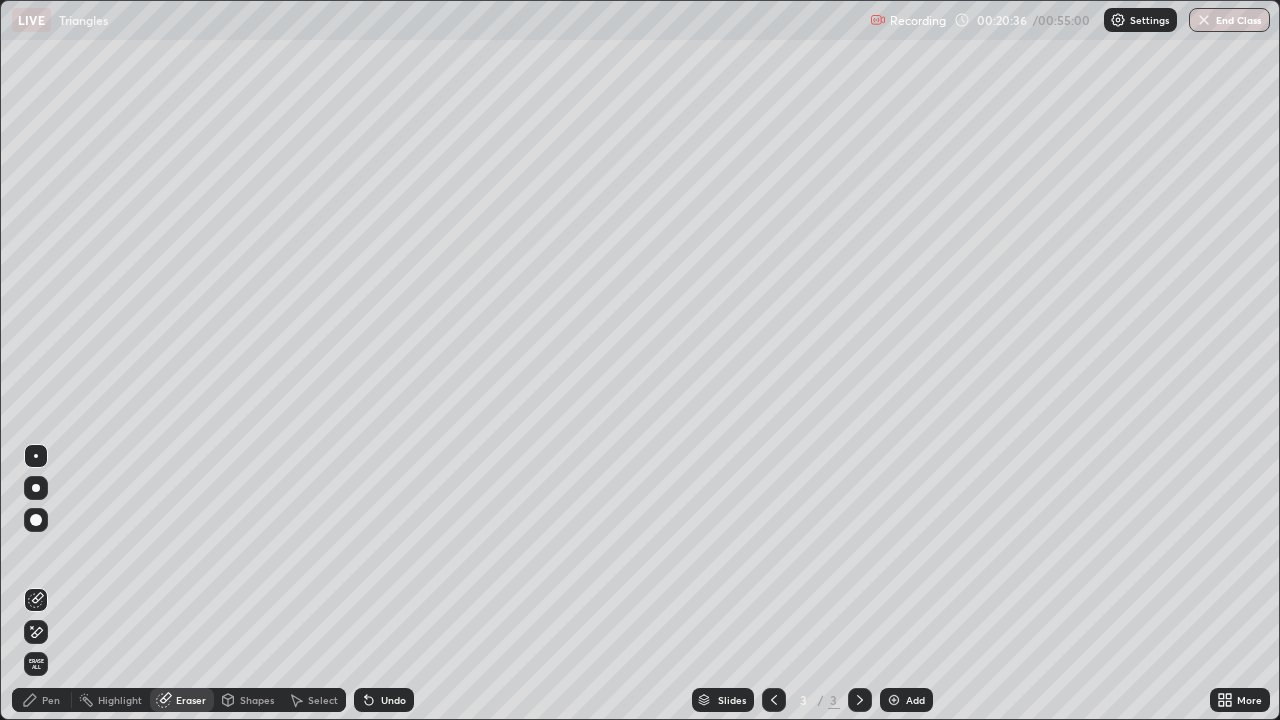 click on "Shapes" at bounding box center [257, 700] 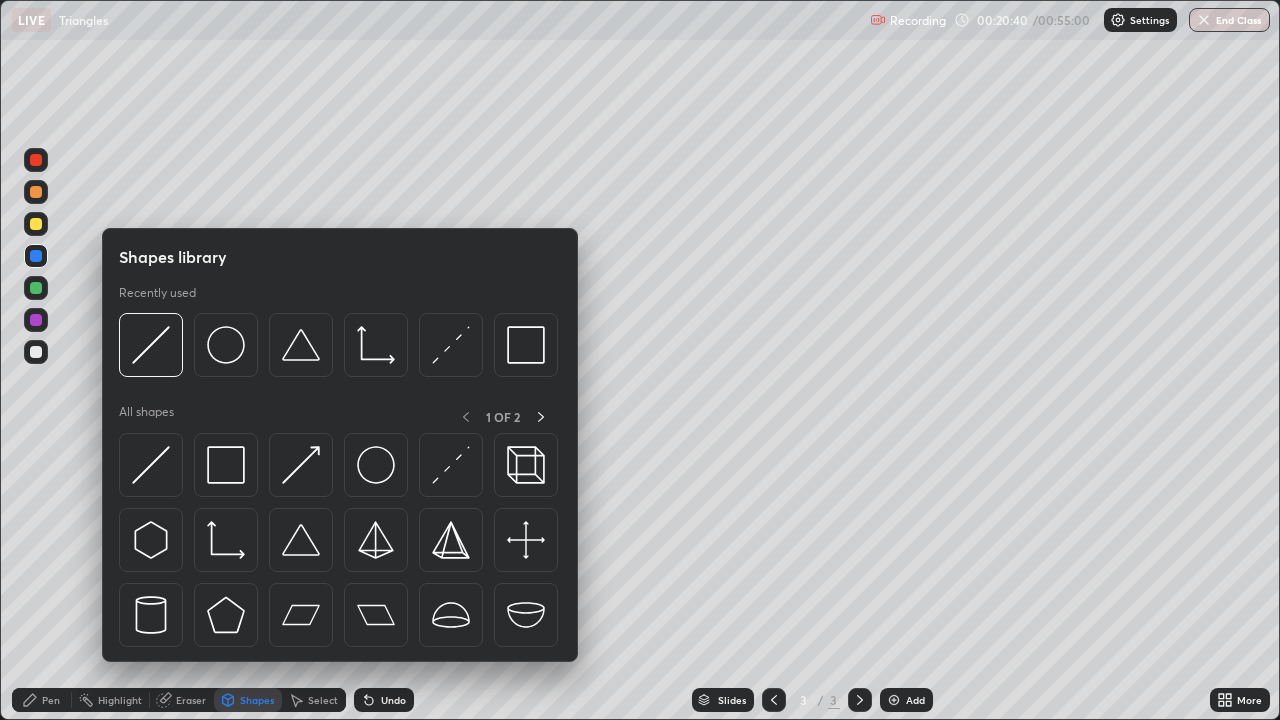 click on "Pen" at bounding box center (42, 700) 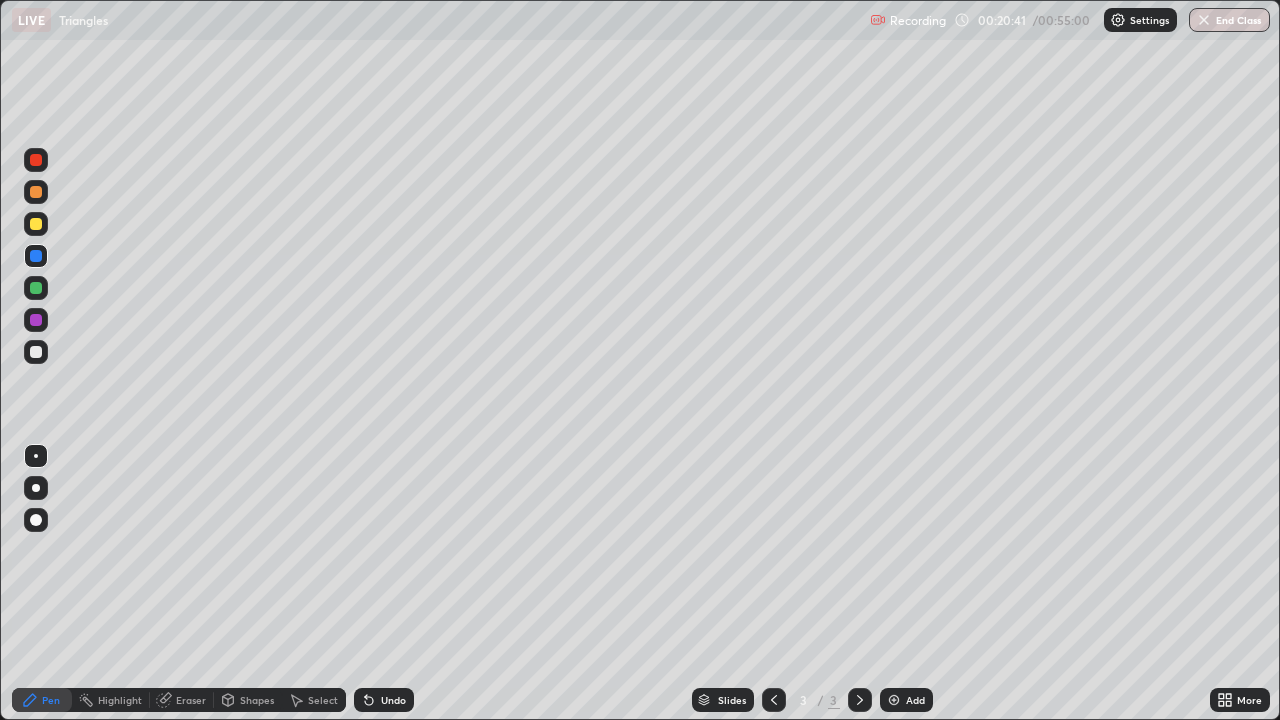 click on "Select" at bounding box center [323, 700] 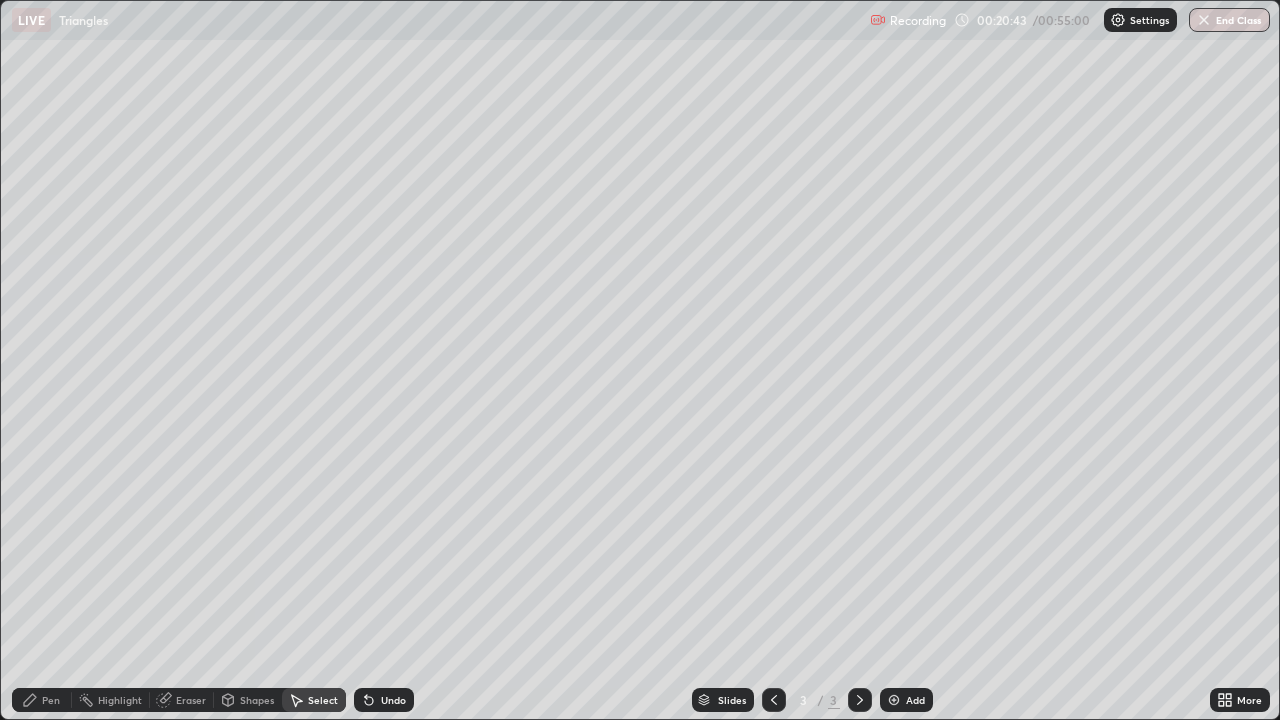 click on "Eraser" at bounding box center (182, 700) 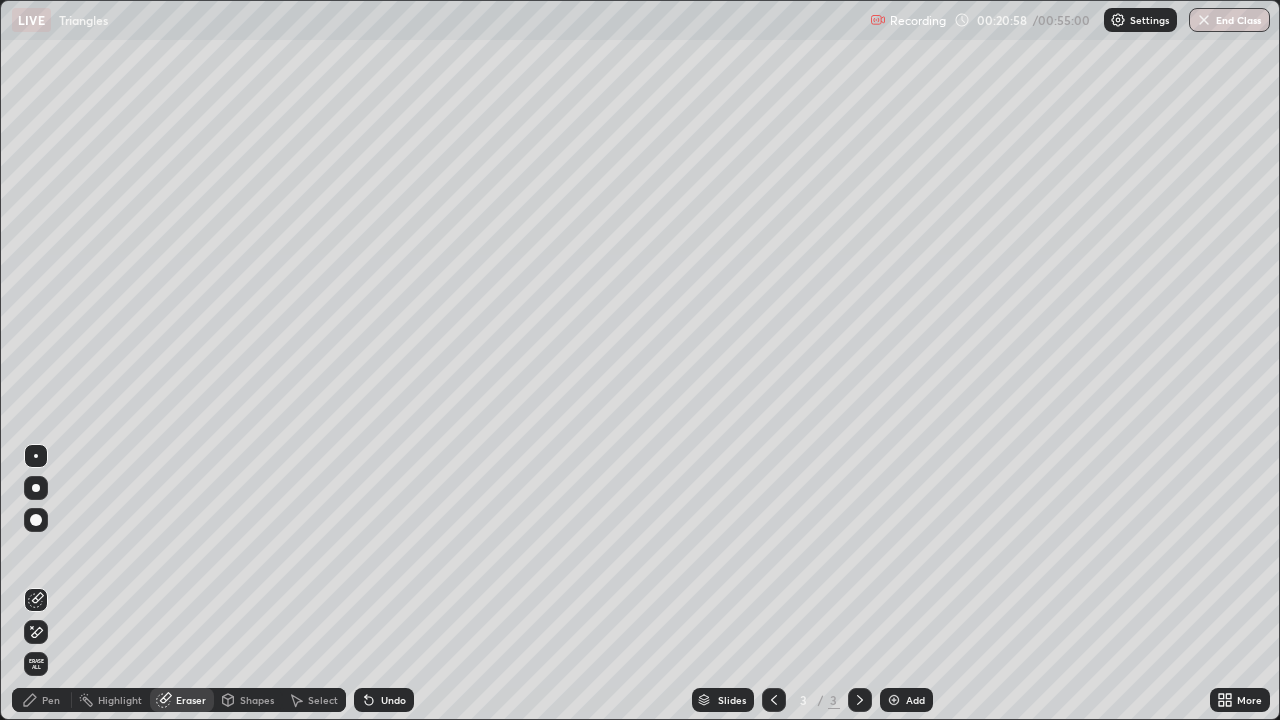 click on "Pen" at bounding box center [42, 700] 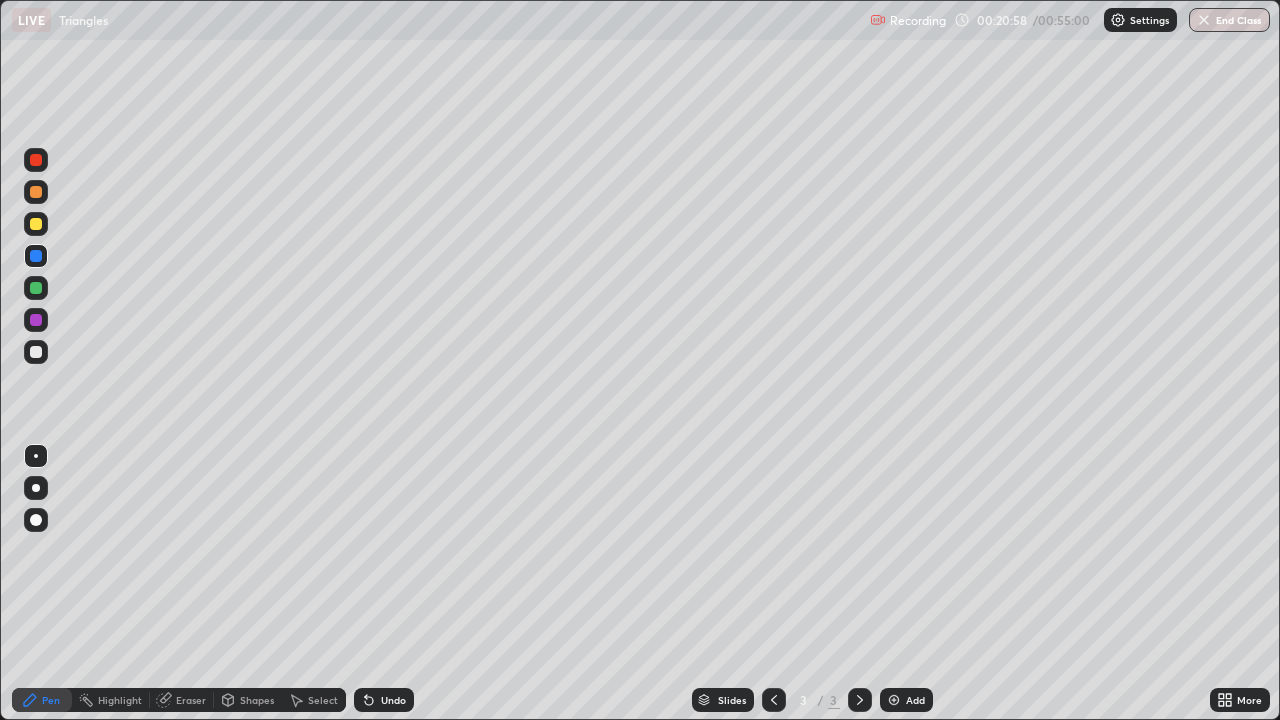 click 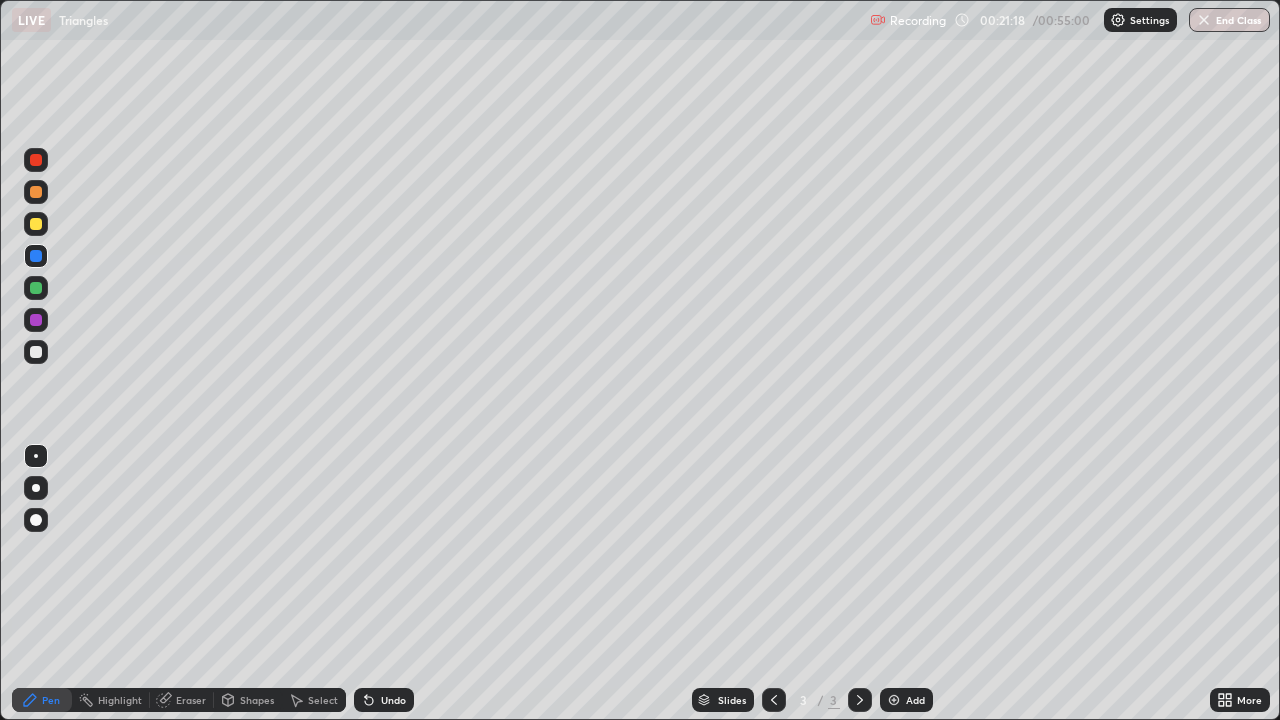 click at bounding box center (36, 224) 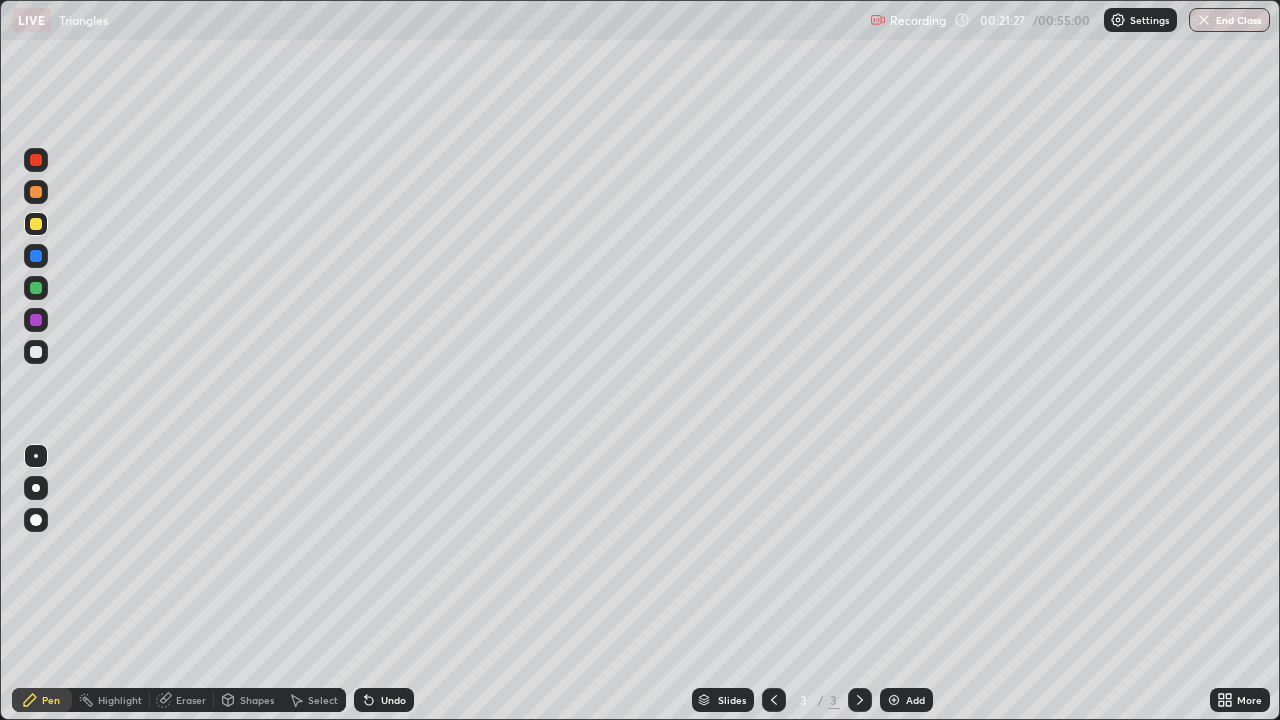 click on "Eraser" at bounding box center (191, 700) 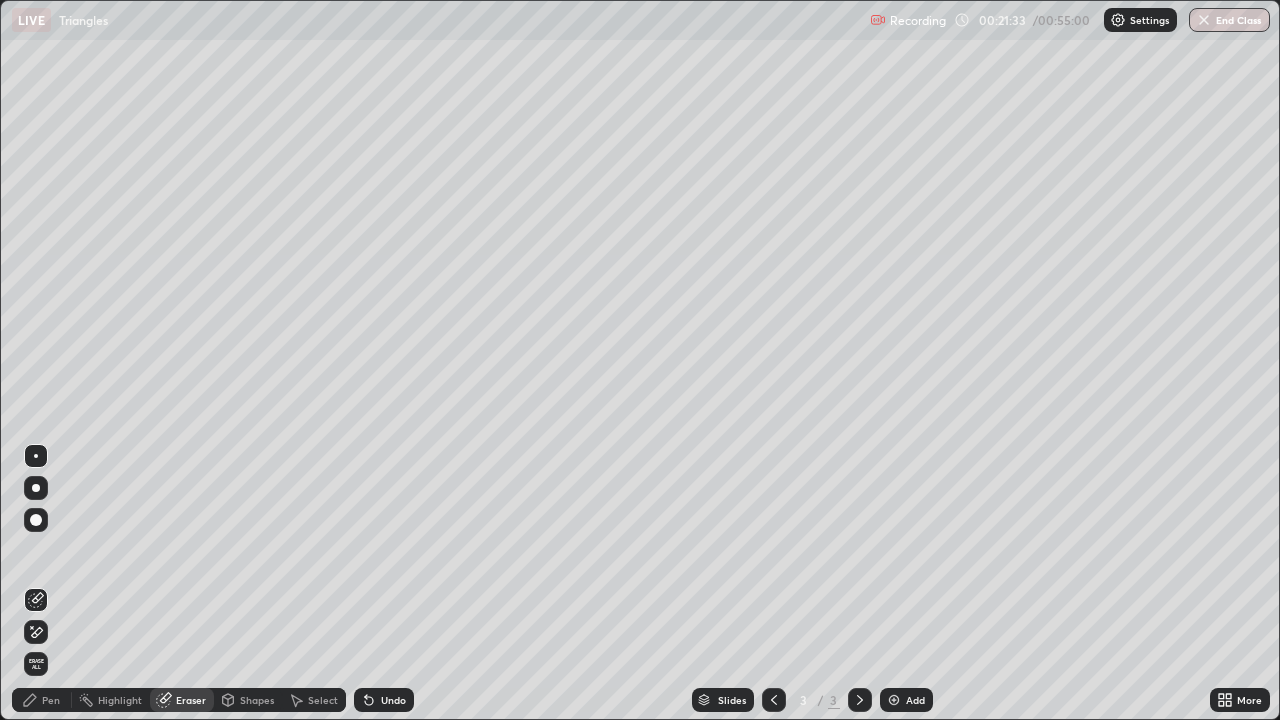 click on "Pen" at bounding box center (51, 700) 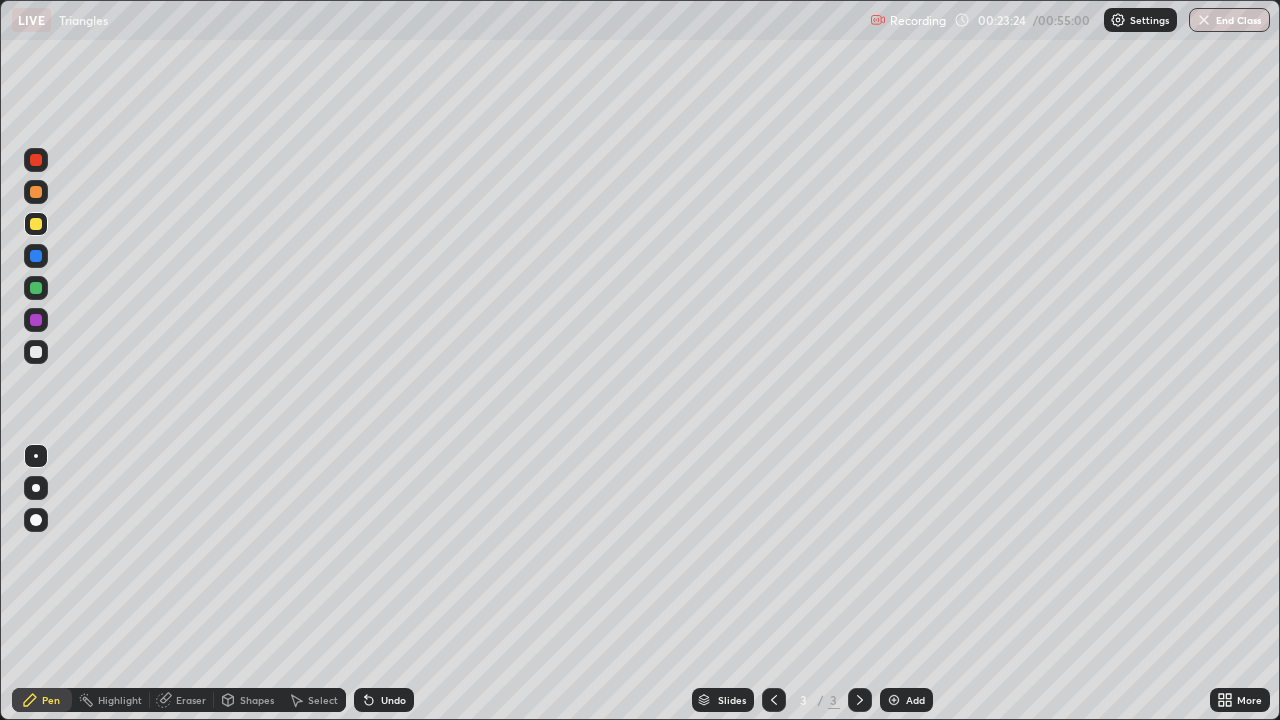 click at bounding box center [36, 320] 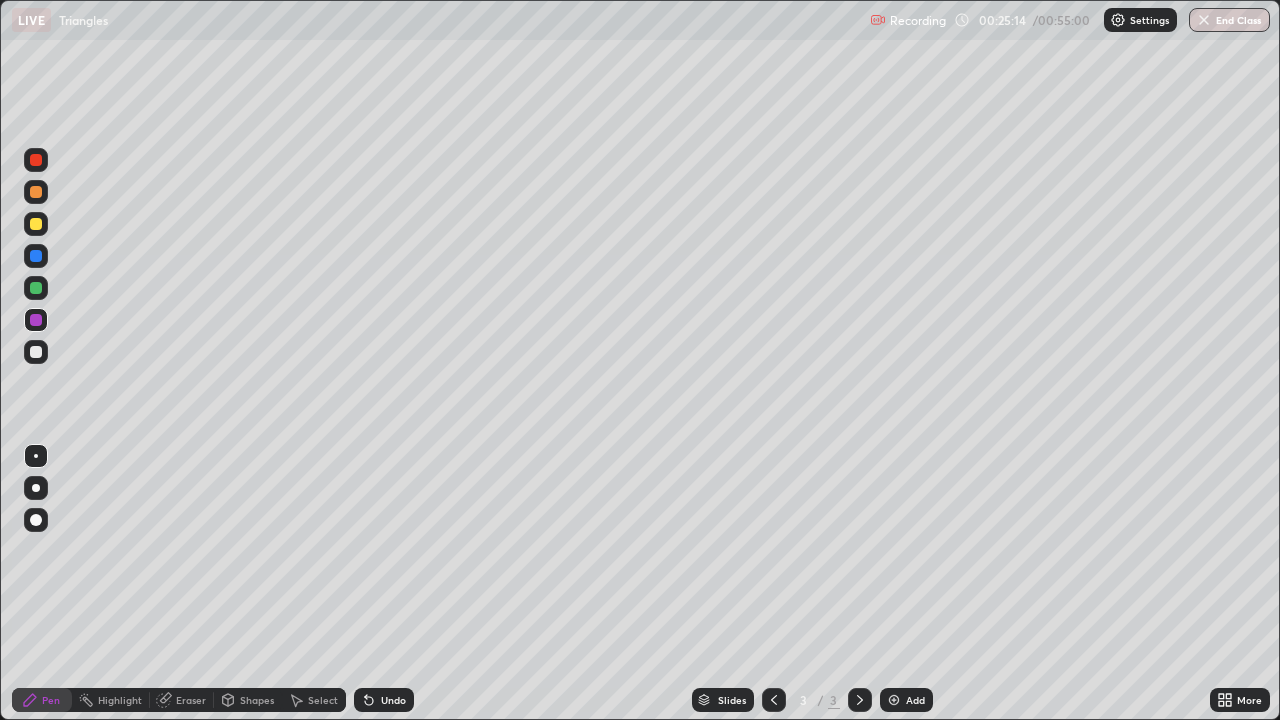 click on "Eraser" at bounding box center [191, 700] 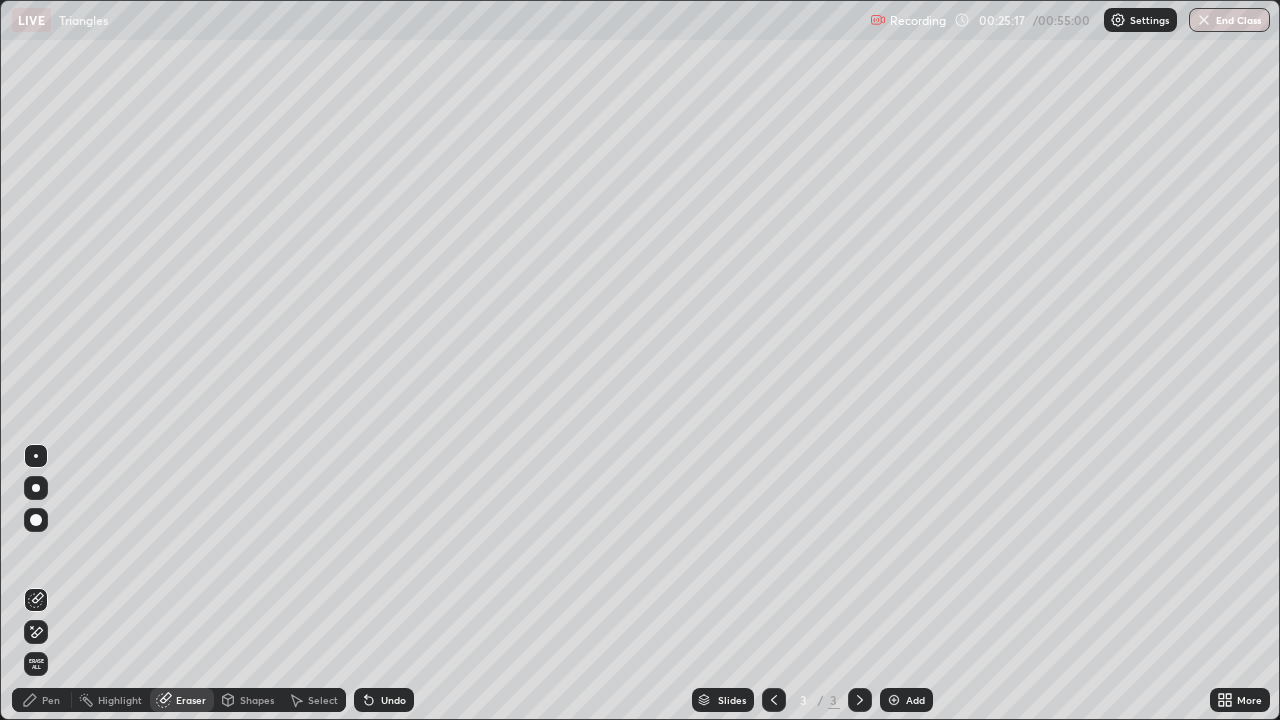 click on "Pen" at bounding box center [51, 700] 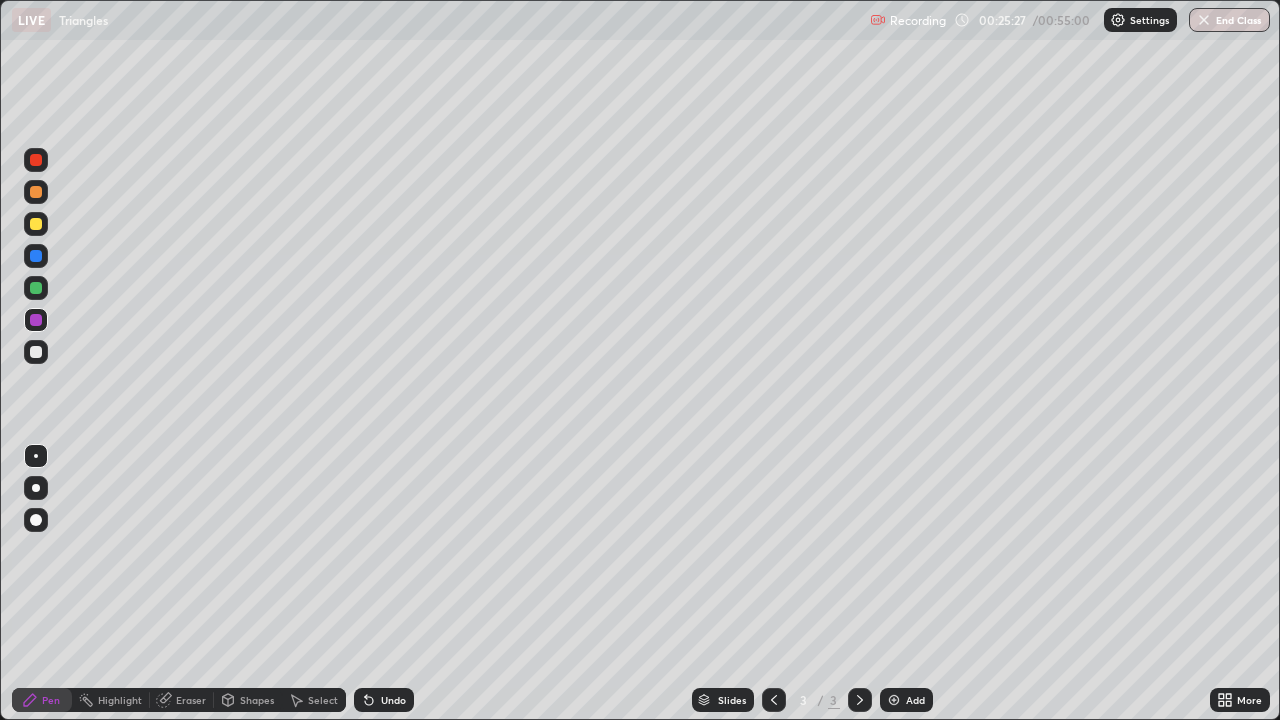 click on "Eraser" at bounding box center (191, 700) 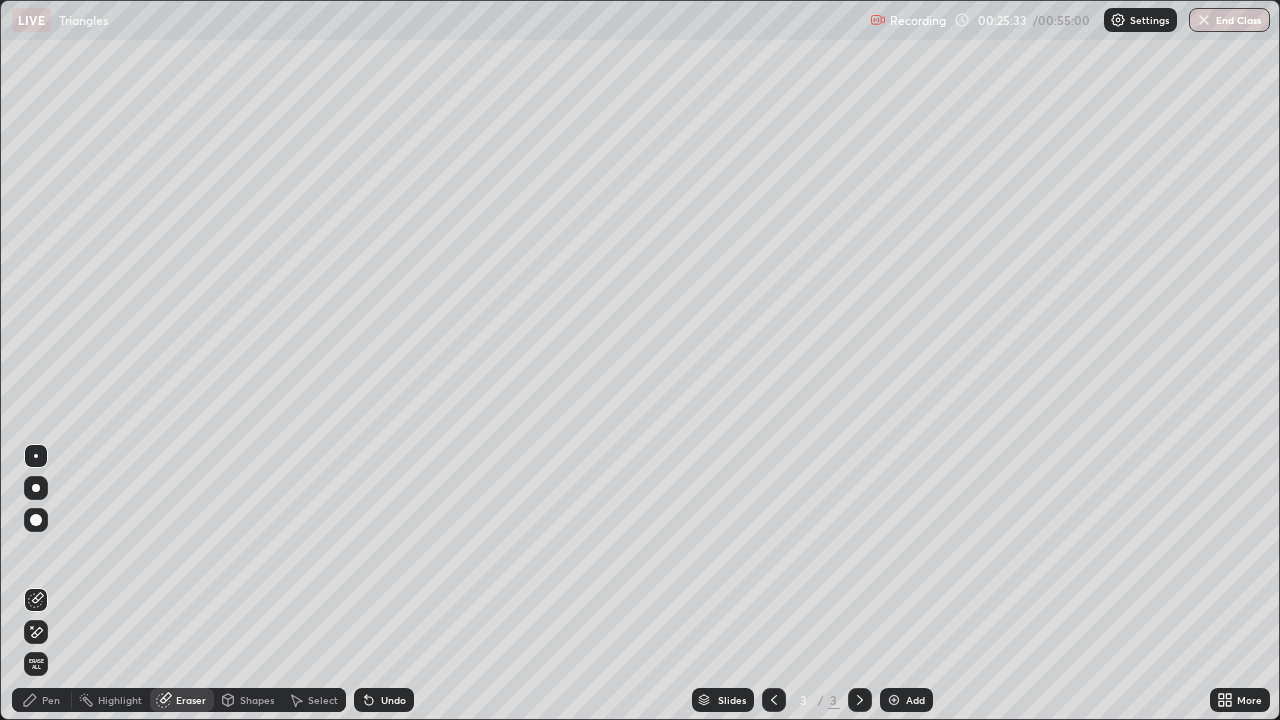 click on "Pen" at bounding box center (42, 700) 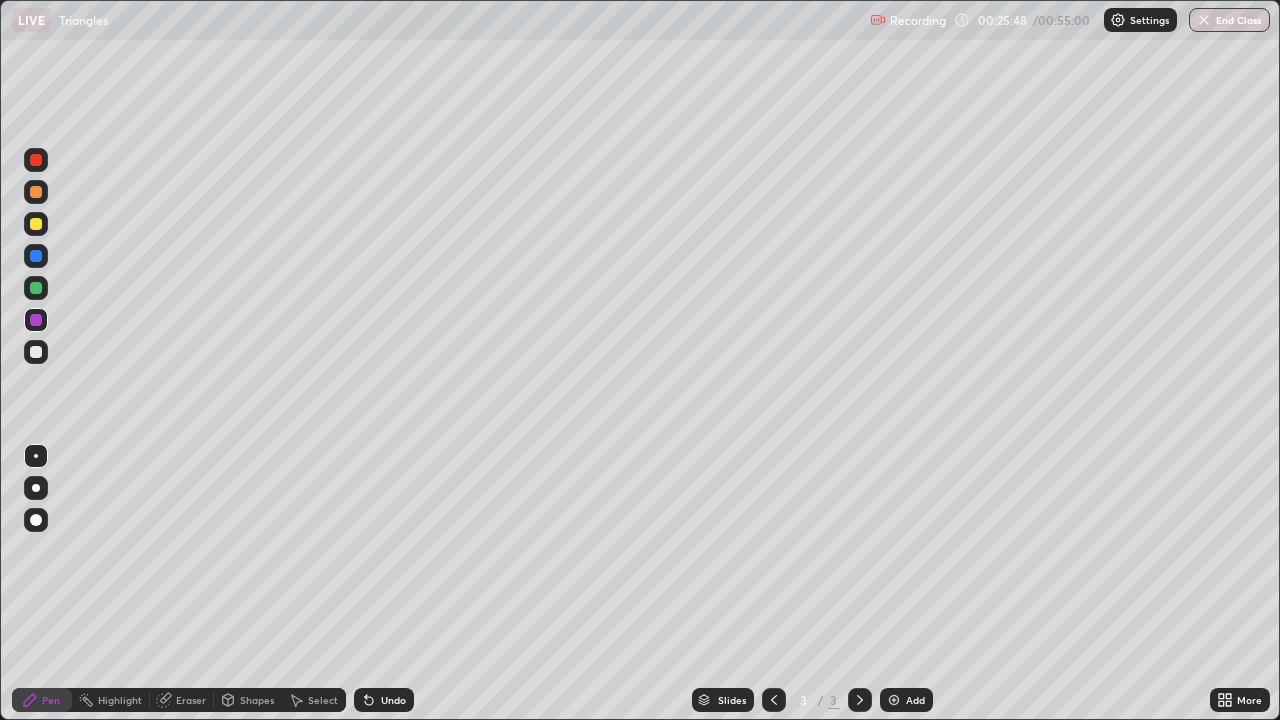 click at bounding box center [36, 224] 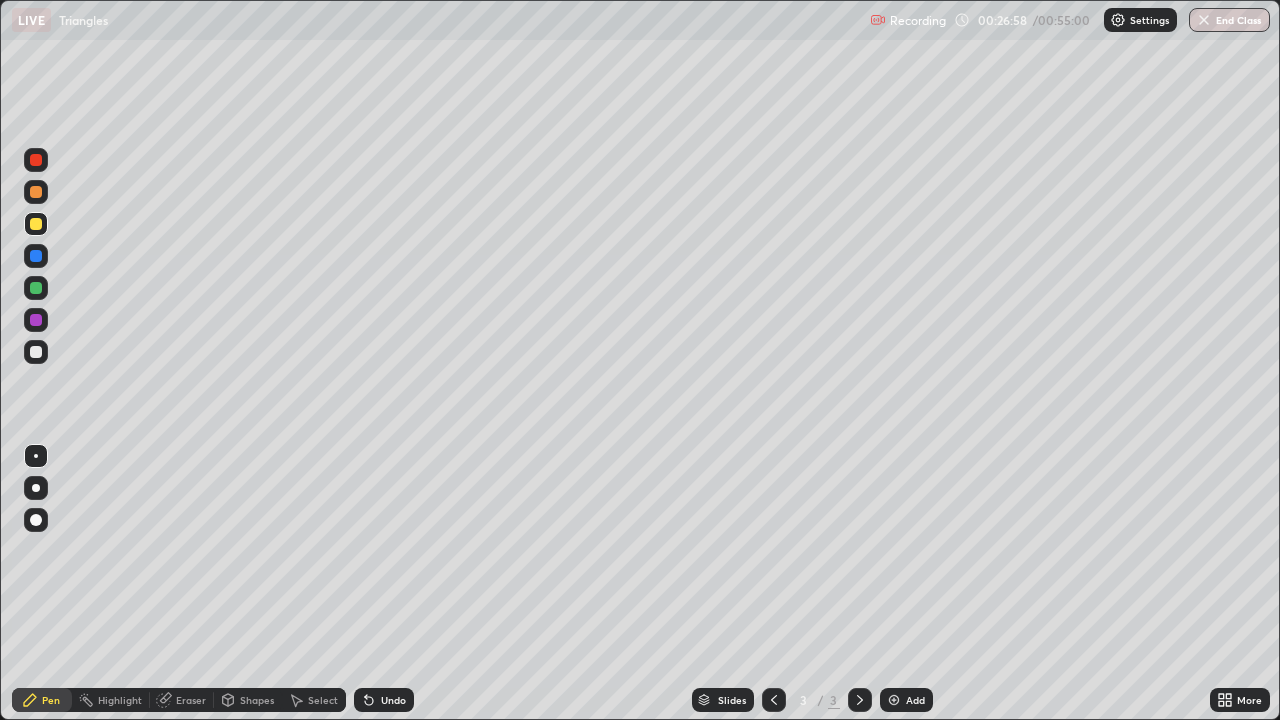 click on "Eraser" at bounding box center [182, 700] 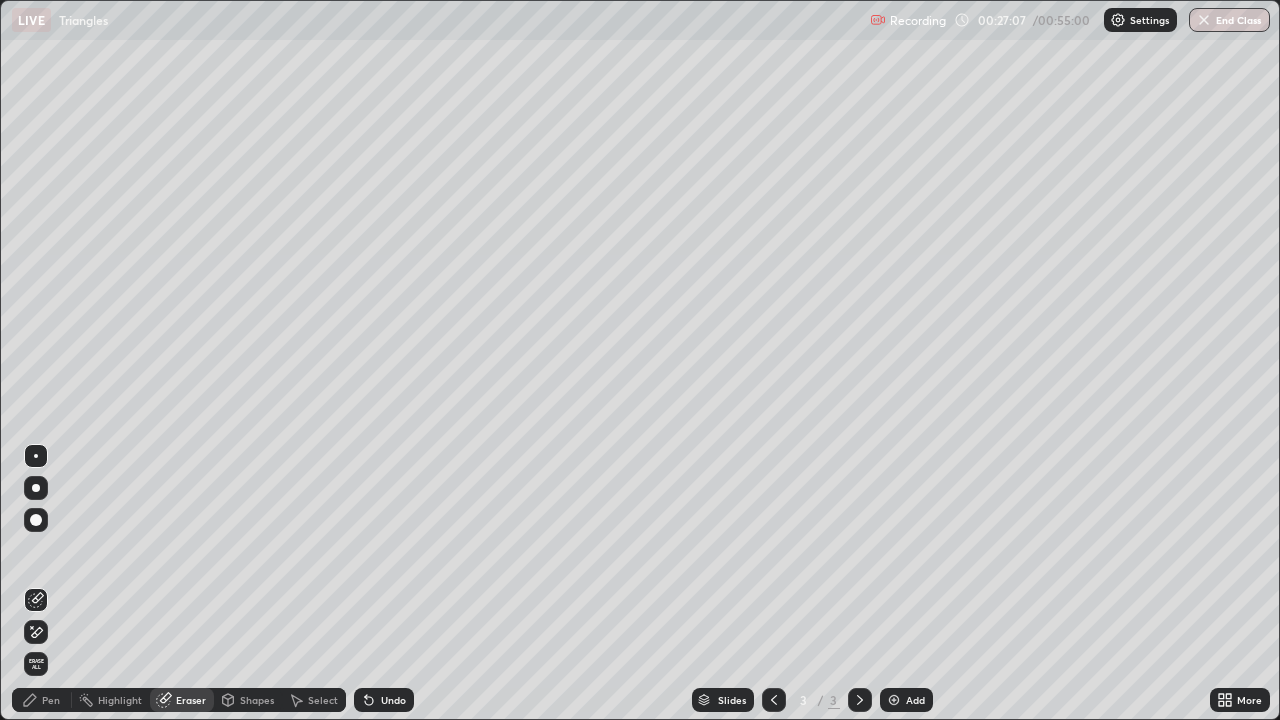 click on "Pen" at bounding box center [42, 700] 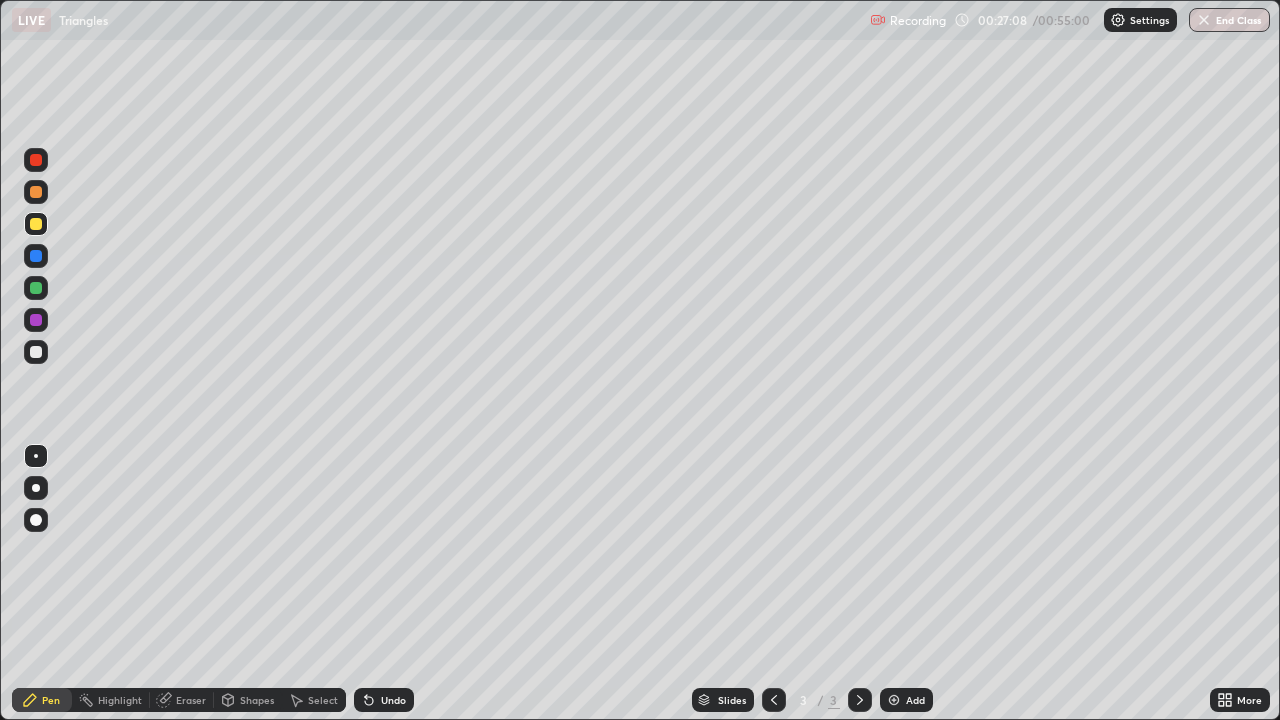 click at bounding box center (36, 352) 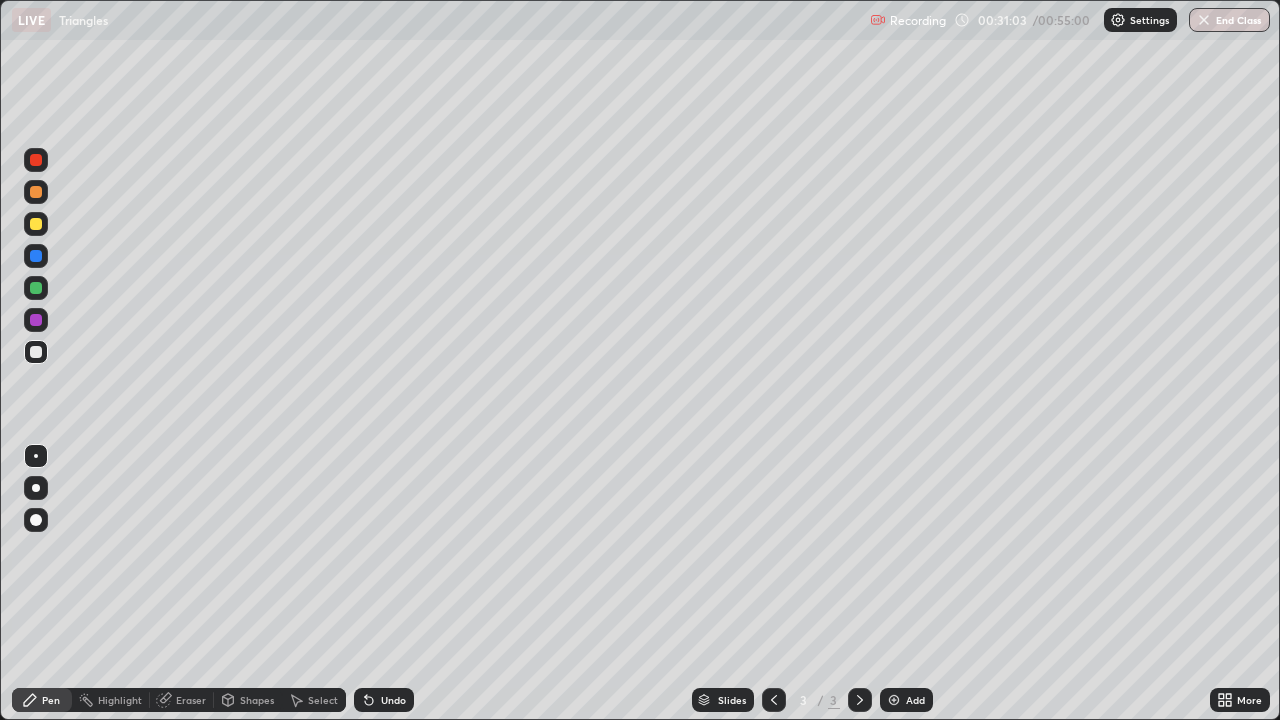 click on "Add" at bounding box center (906, 700) 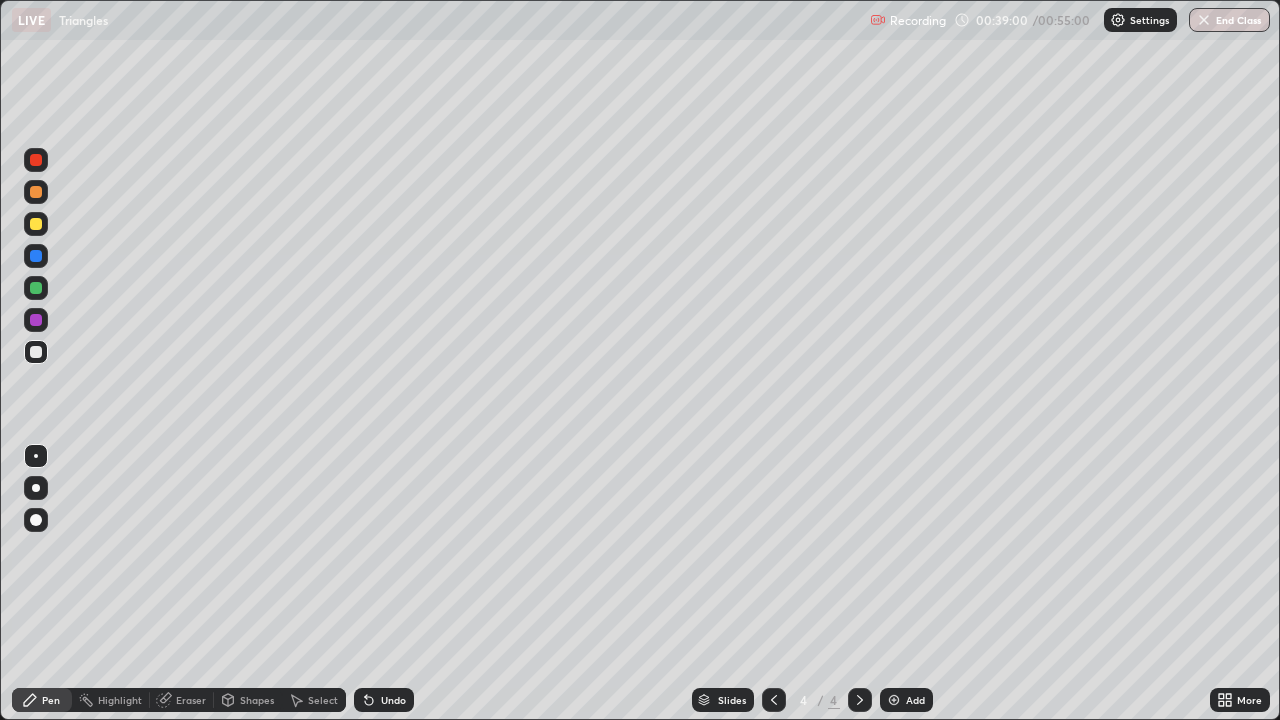 click on "Shapes" at bounding box center [257, 700] 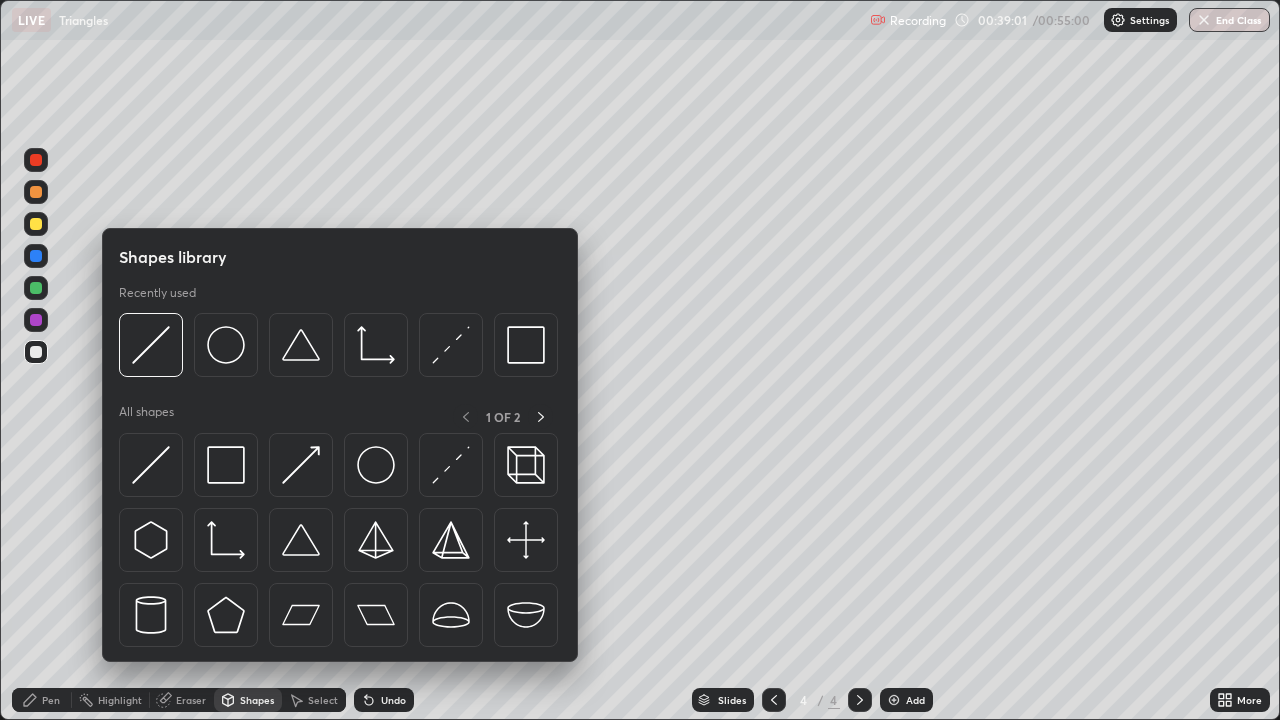 click at bounding box center (151, 465) 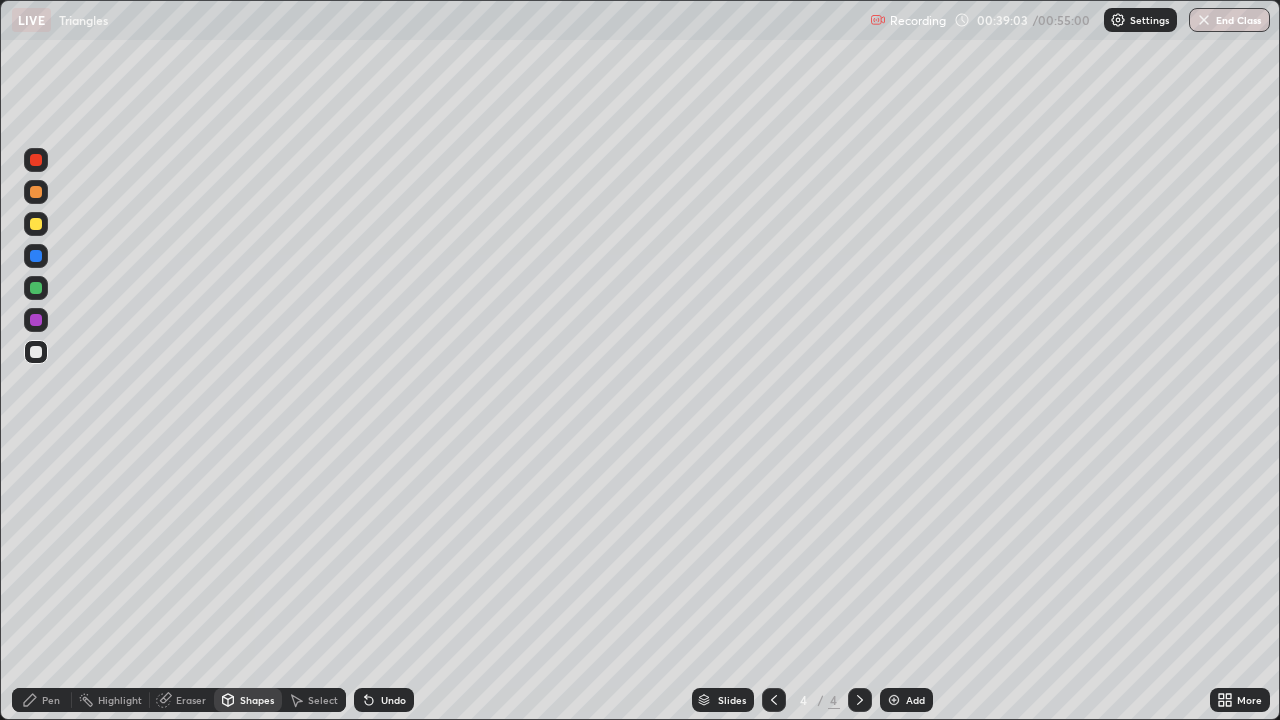 click on "Pen" at bounding box center (42, 700) 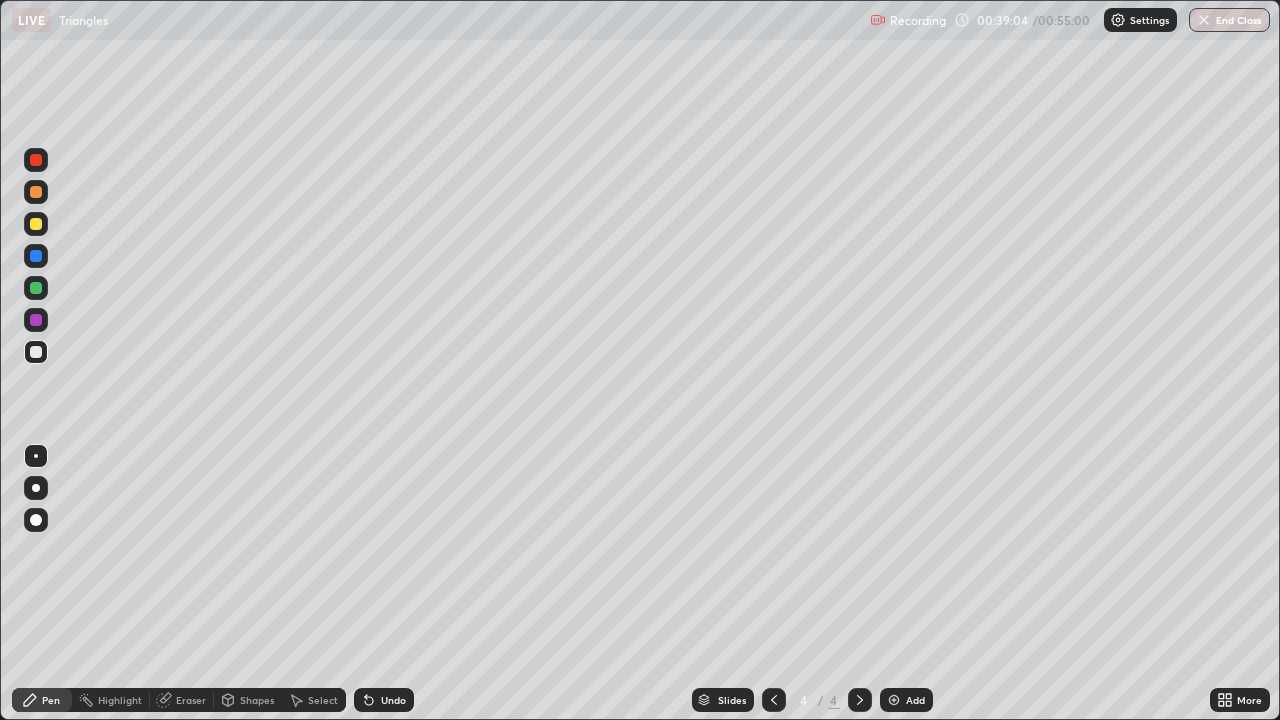 click at bounding box center [36, 288] 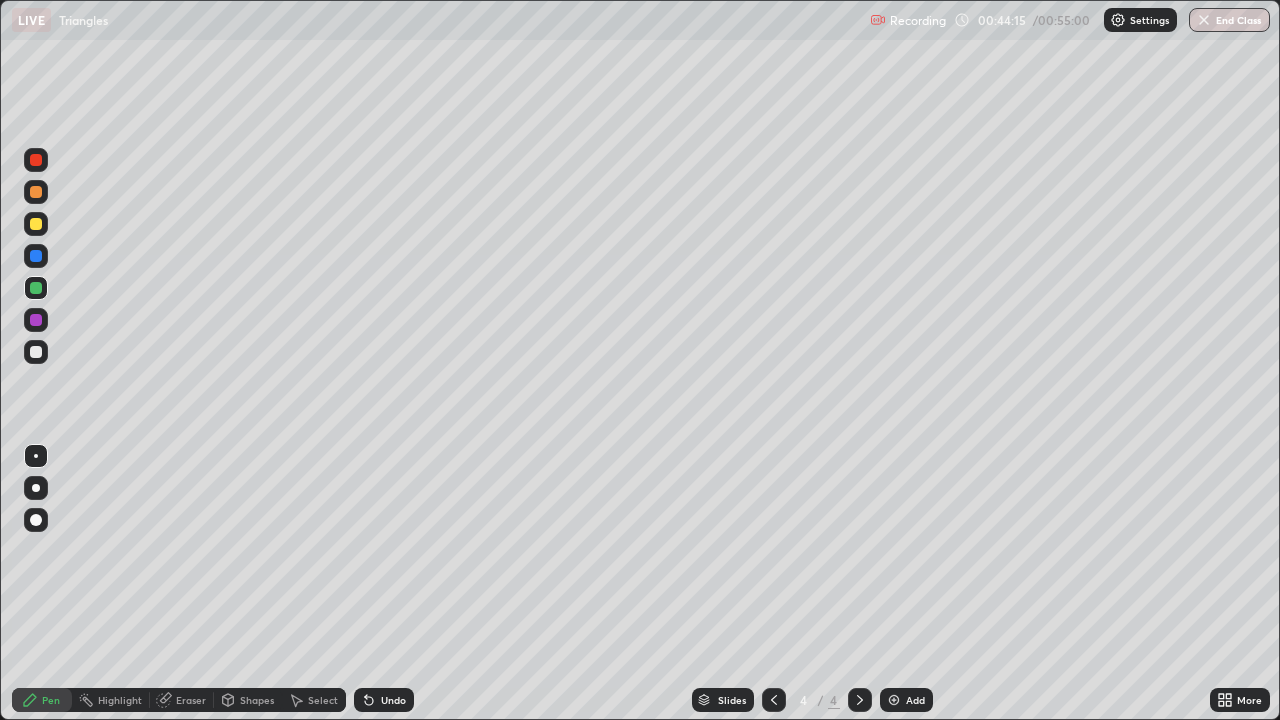 click on "Add" at bounding box center [915, 700] 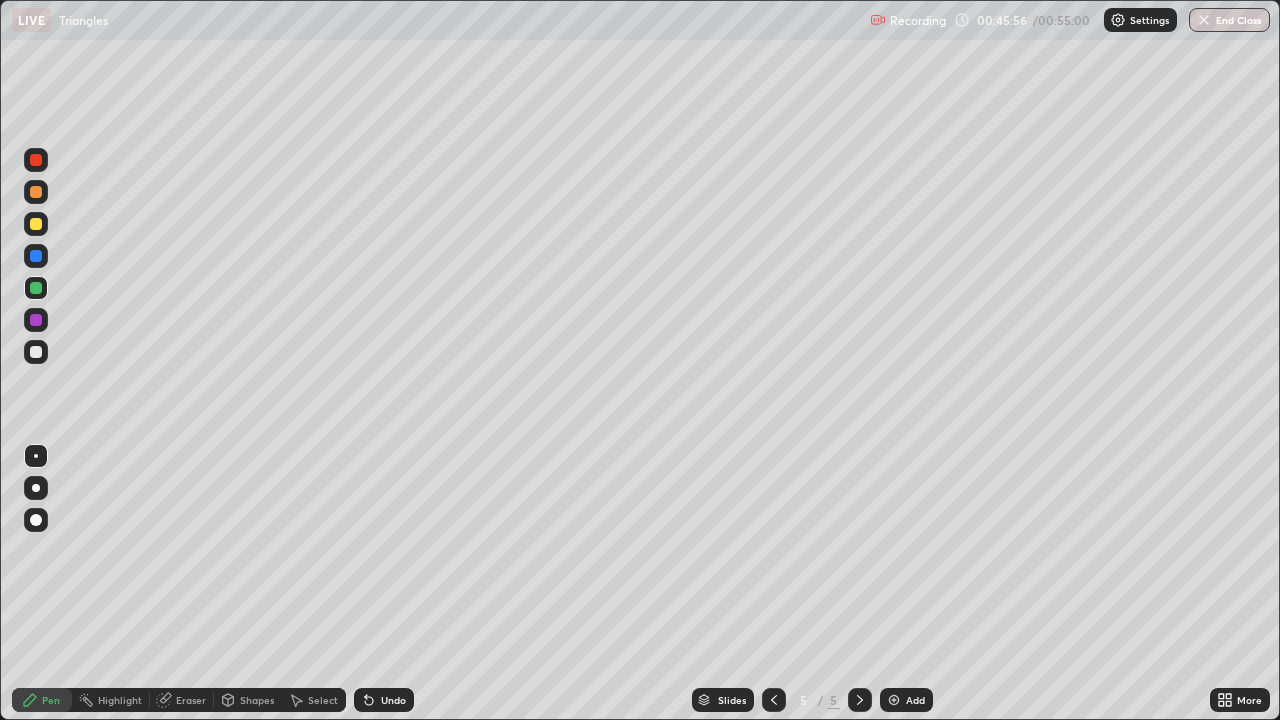 click on "Eraser" at bounding box center [191, 700] 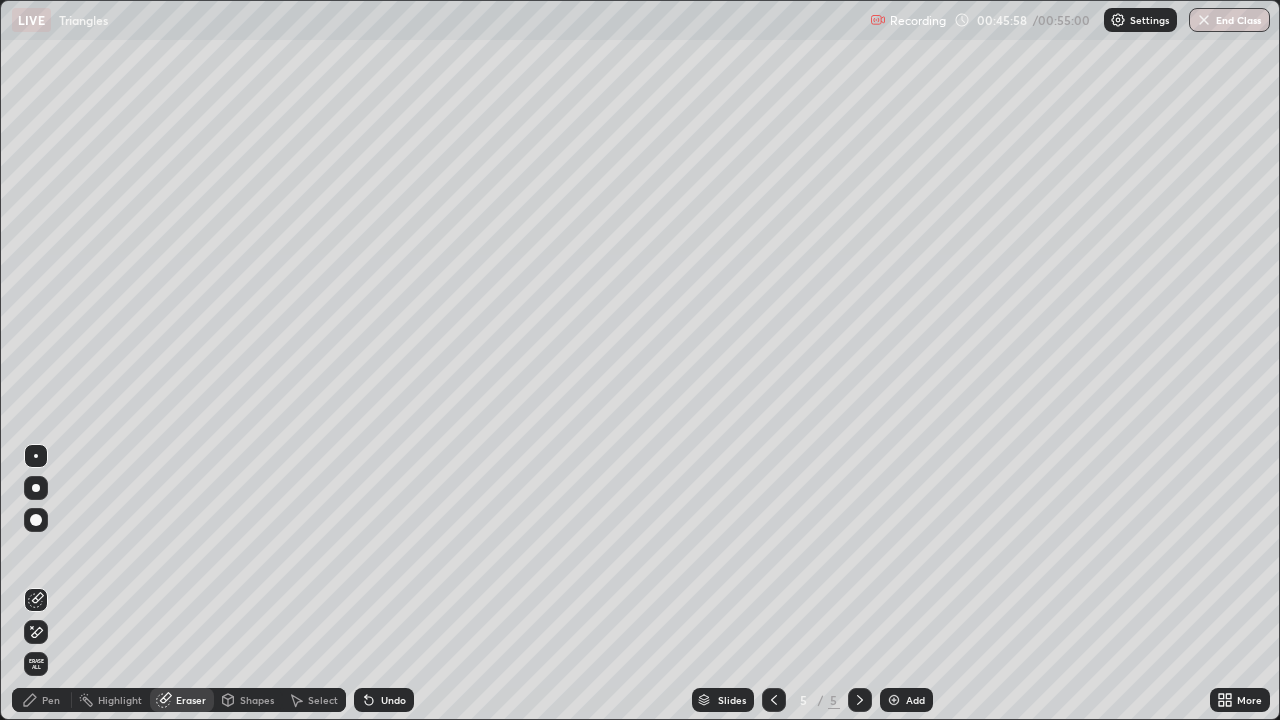 click on "Pen" at bounding box center [51, 700] 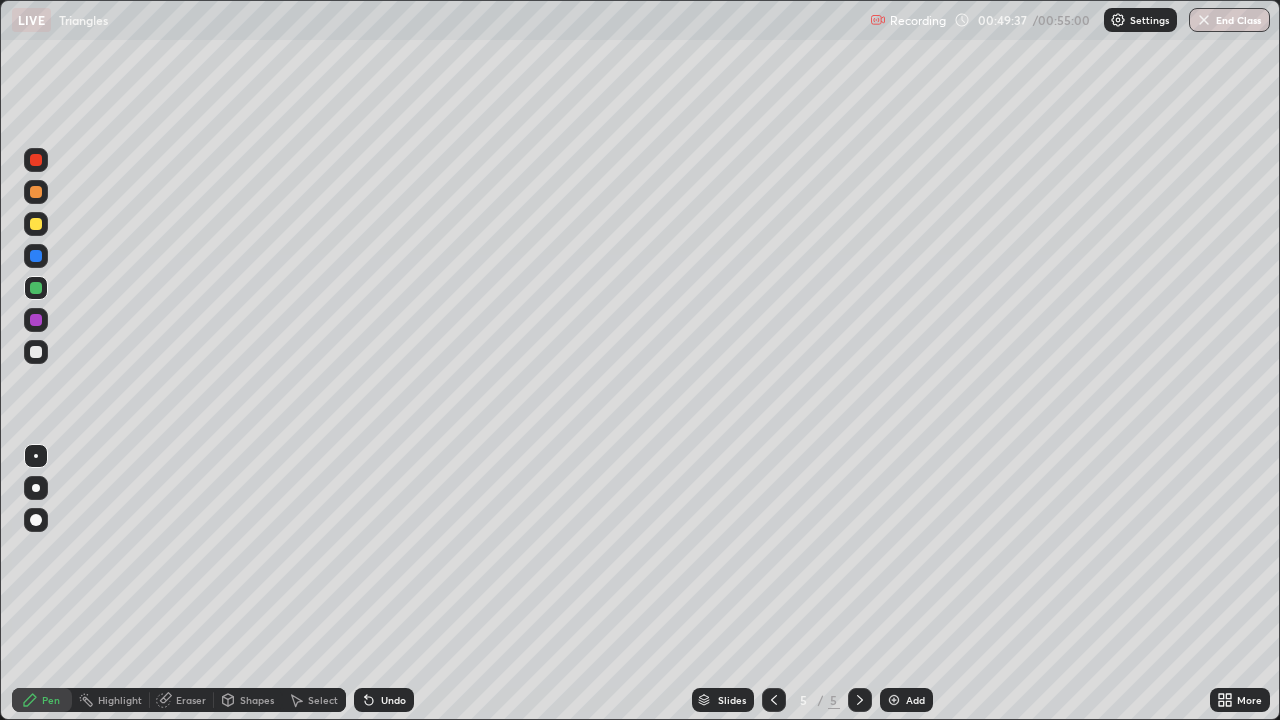 click on "End Class" at bounding box center (1229, 20) 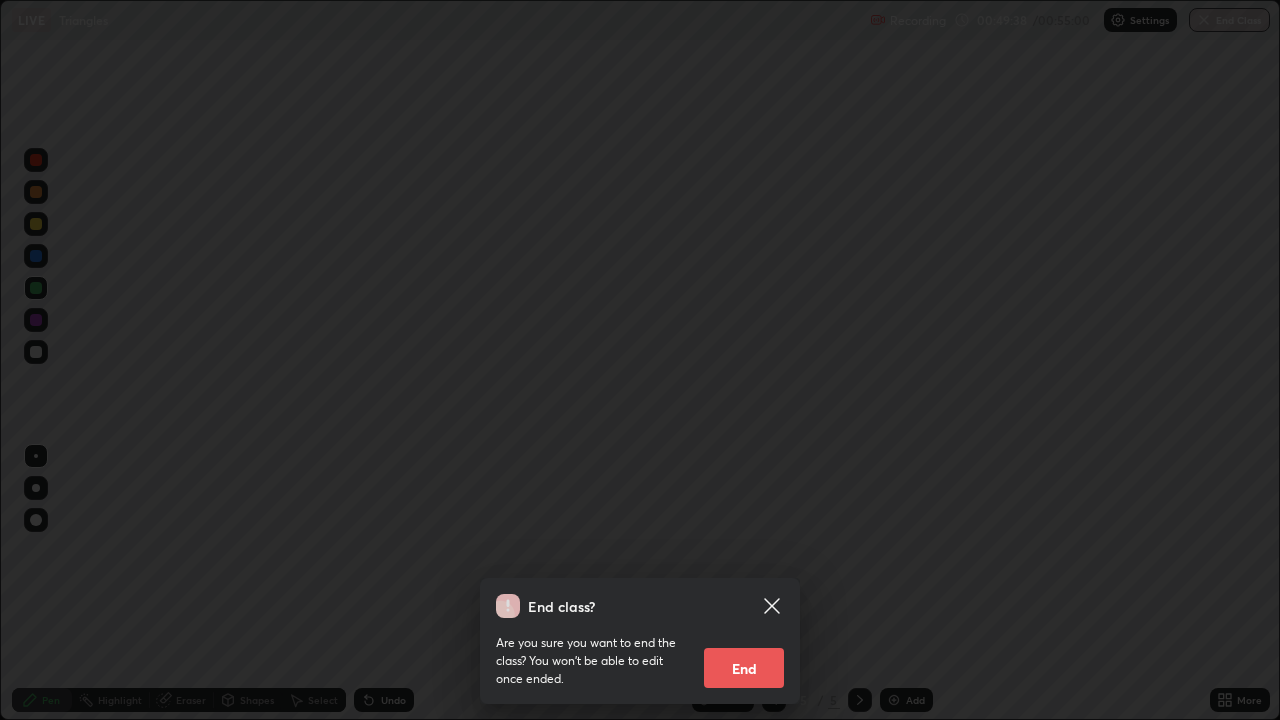 click on "End" at bounding box center [744, 668] 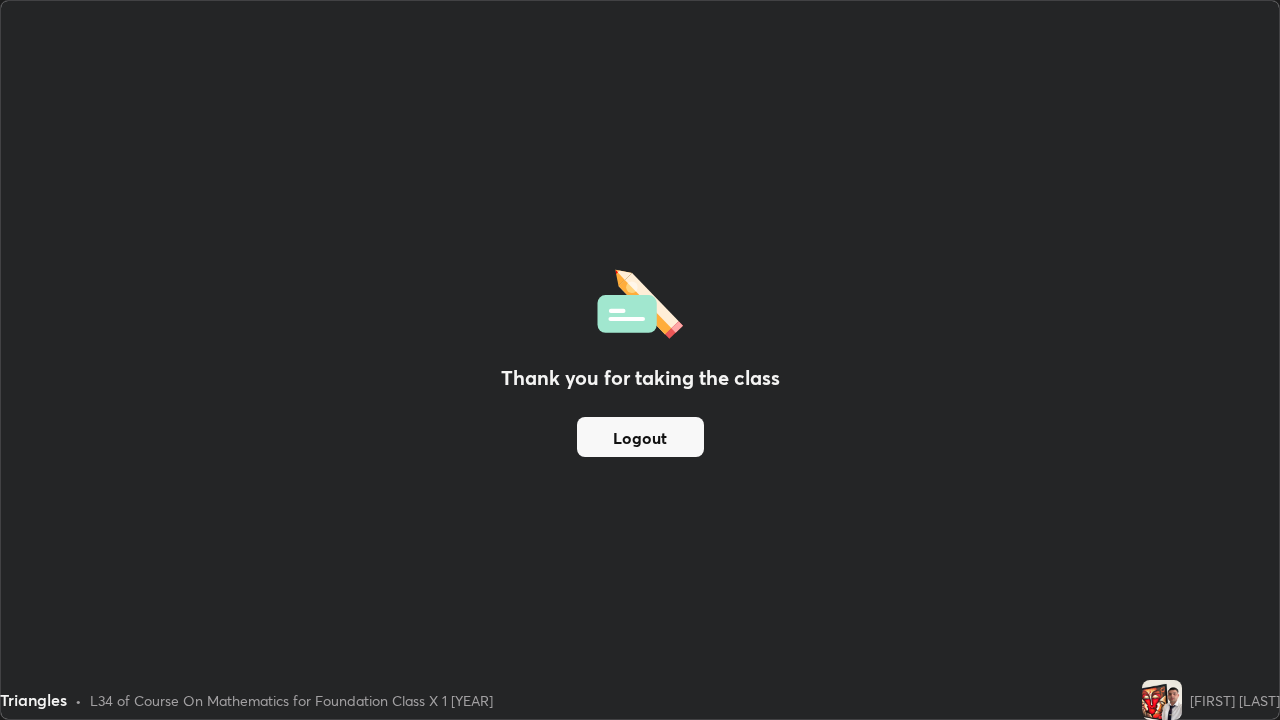 click on "Logout" at bounding box center [640, 437] 